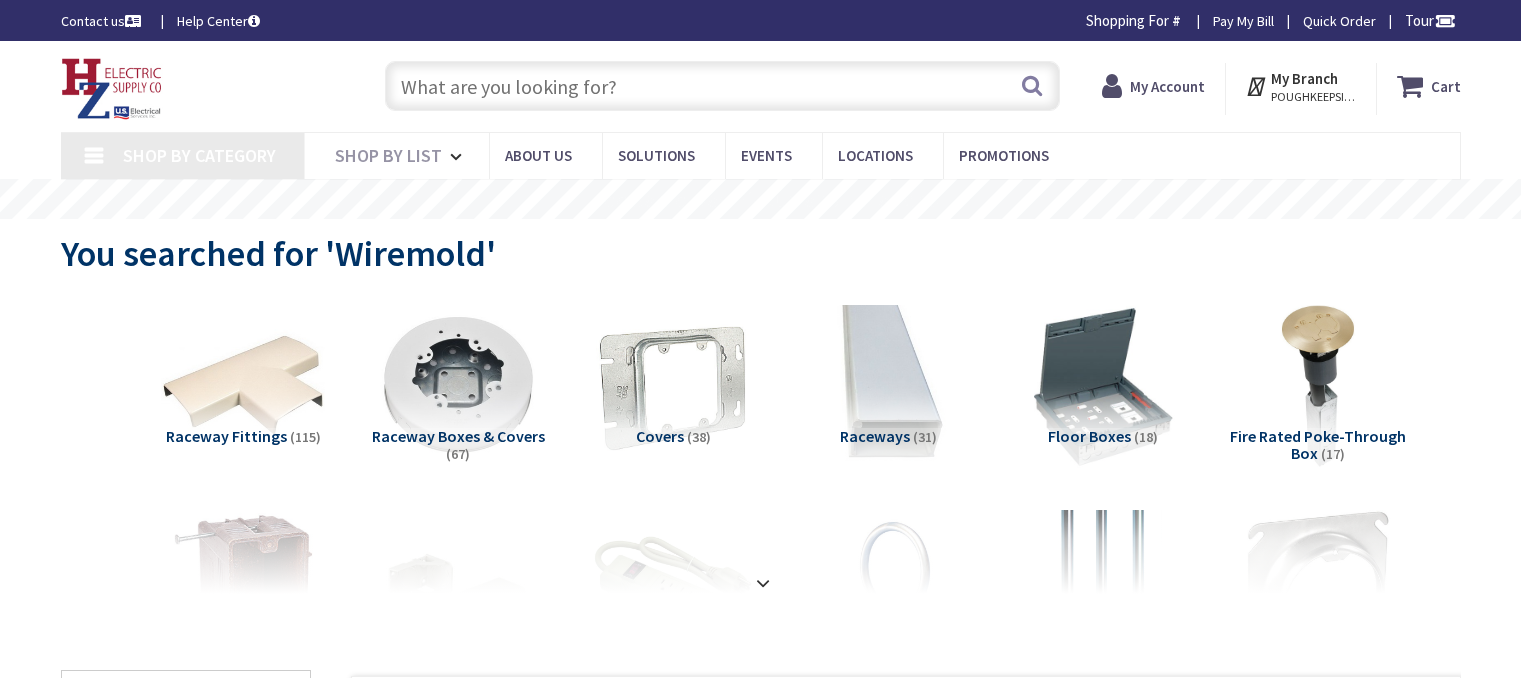scroll, scrollTop: 0, scrollLeft: 0, axis: both 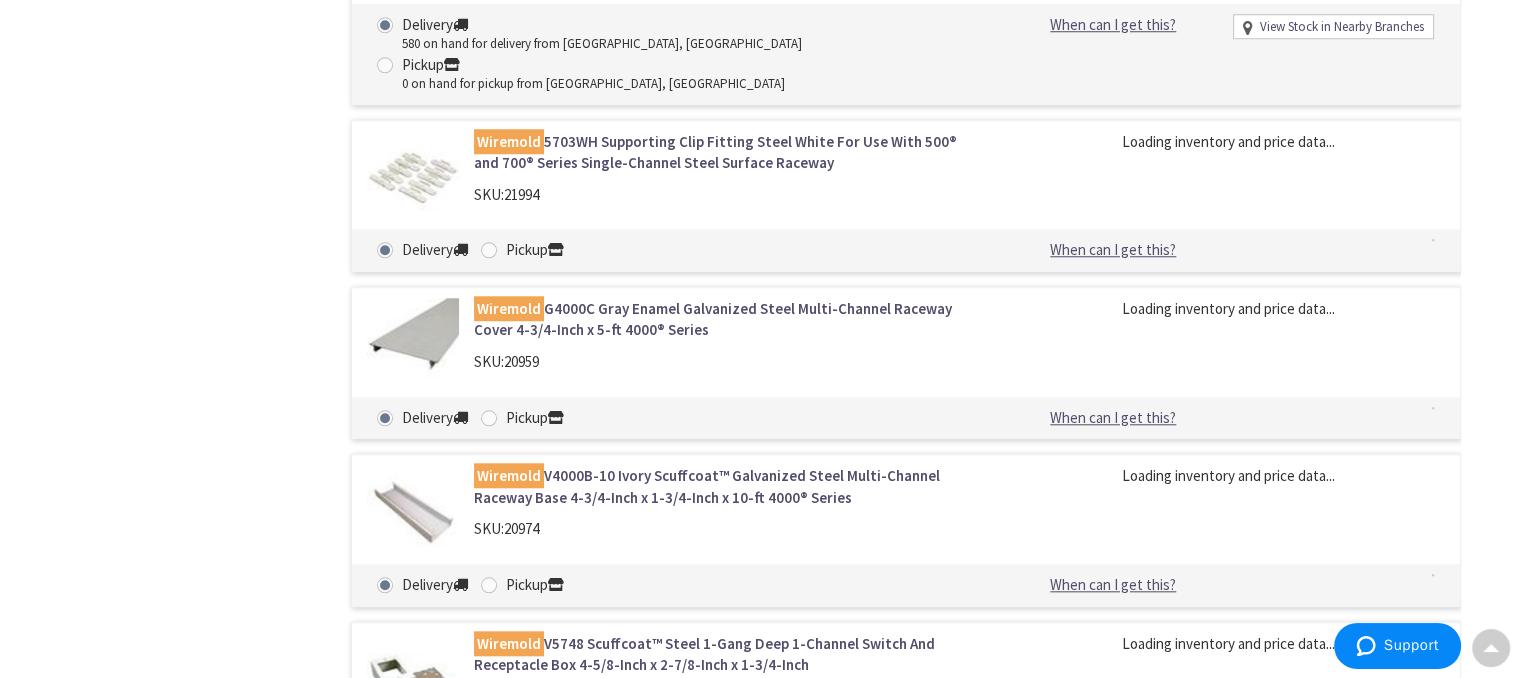 type on "[PERSON_NAME] Corners Rd, [GEOGRAPHIC_DATA], [GEOGRAPHIC_DATA]" 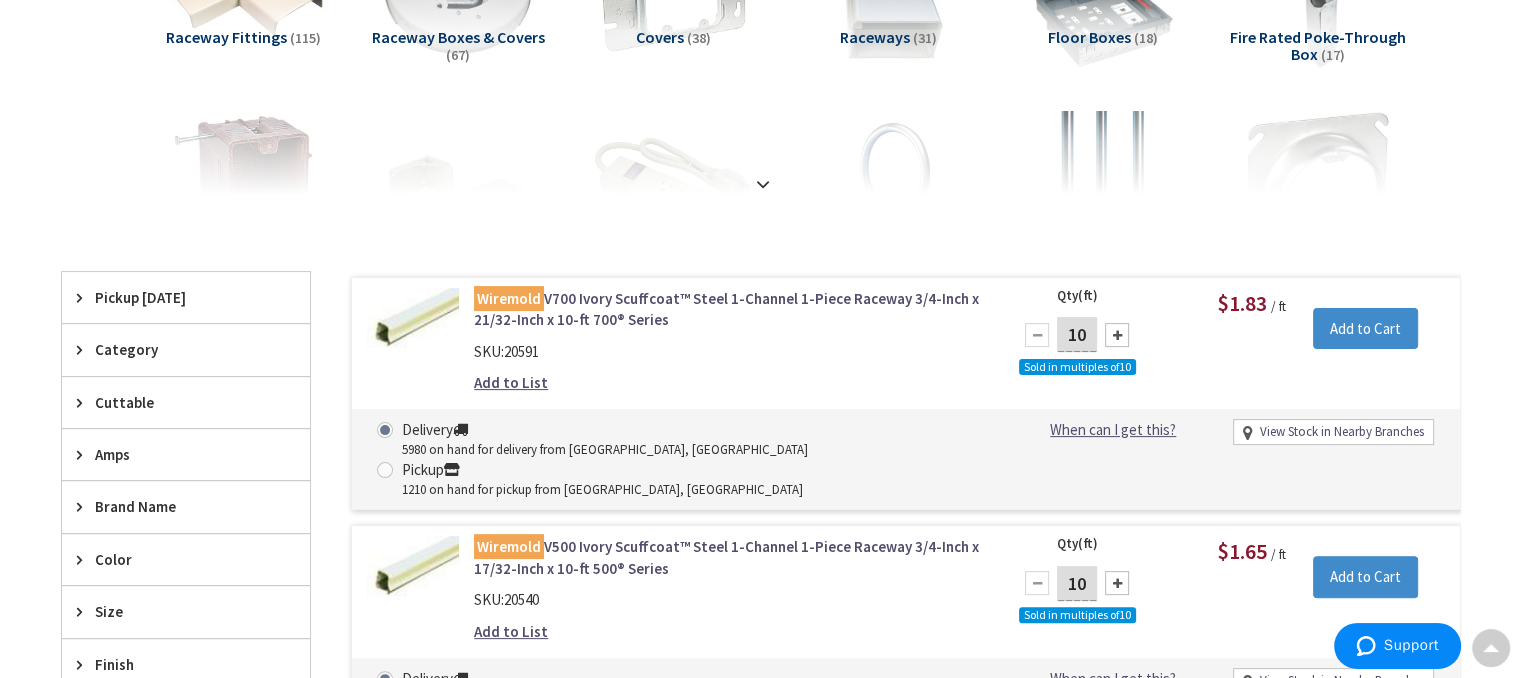 scroll, scrollTop: 502, scrollLeft: 0, axis: vertical 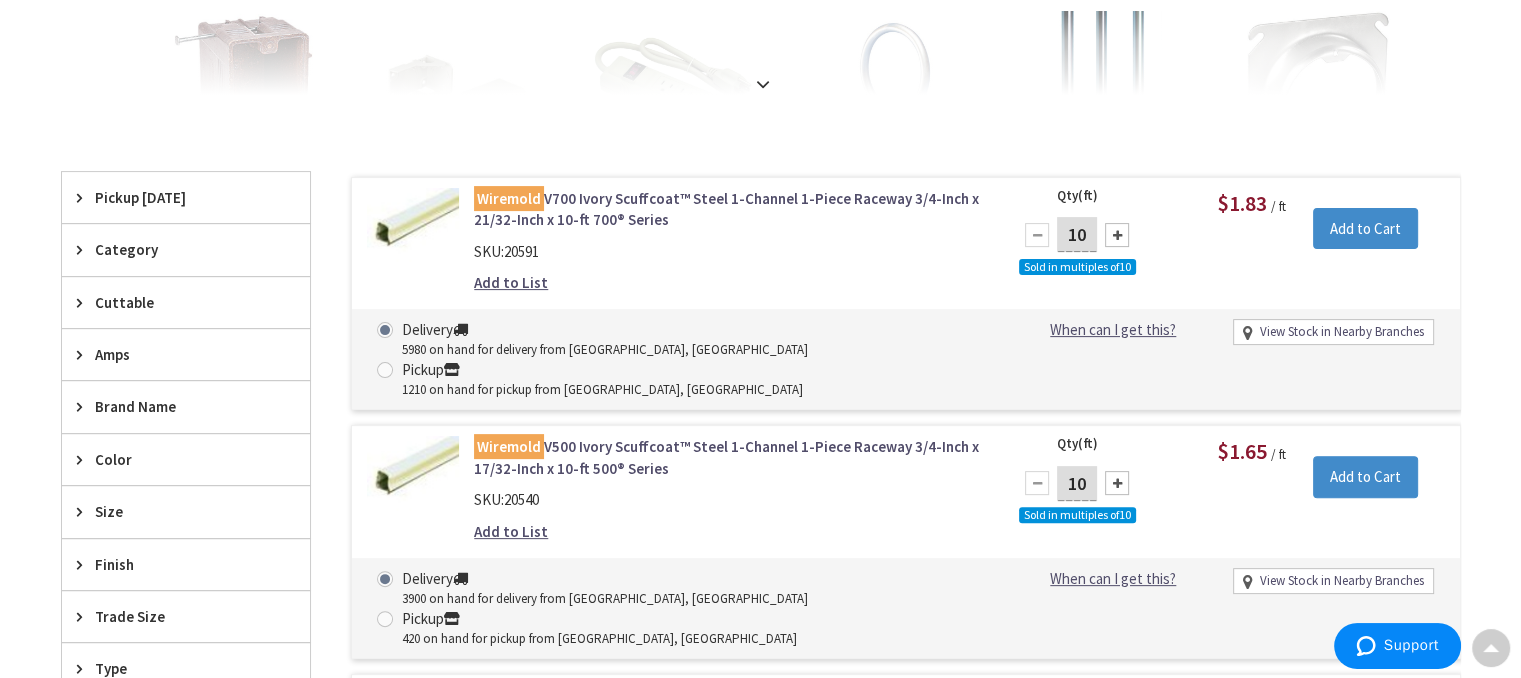 click on "Wiremold  V700 Ivory Scuffcoat™ Steel 1-Channel 1-Piece Raceway 3/4-Inch x 21/32-Inch x 10-ft 700® Series" at bounding box center (728, 209) 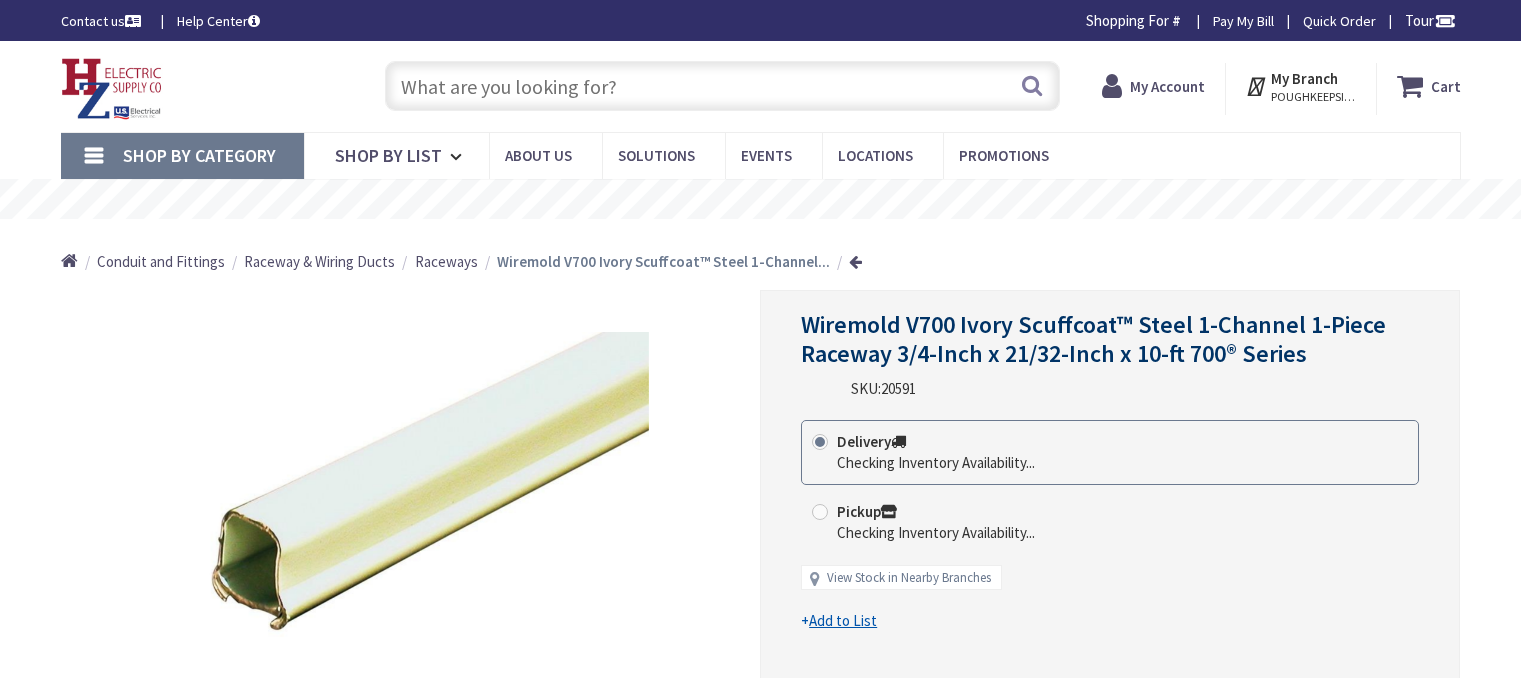 scroll, scrollTop: 0, scrollLeft: 0, axis: both 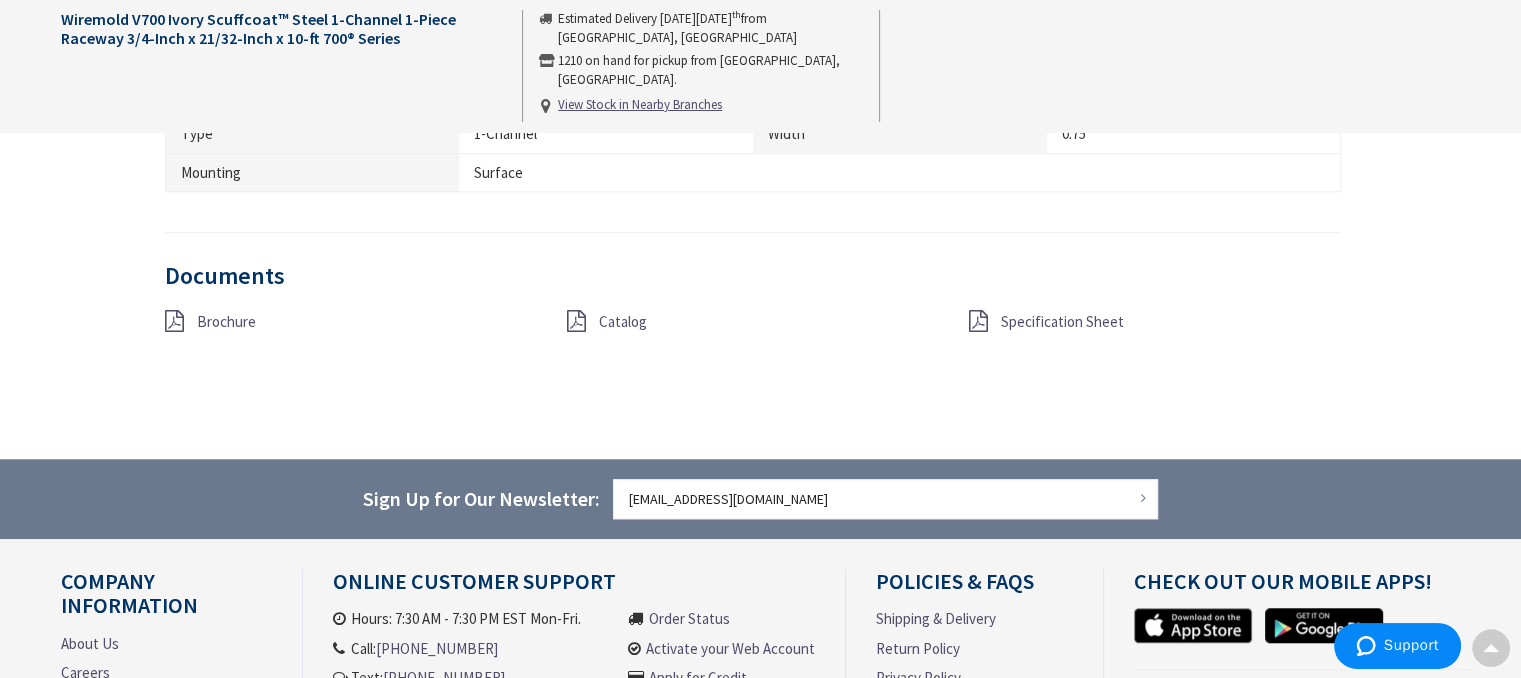 click on "Specification Sheet" at bounding box center [1062, 321] 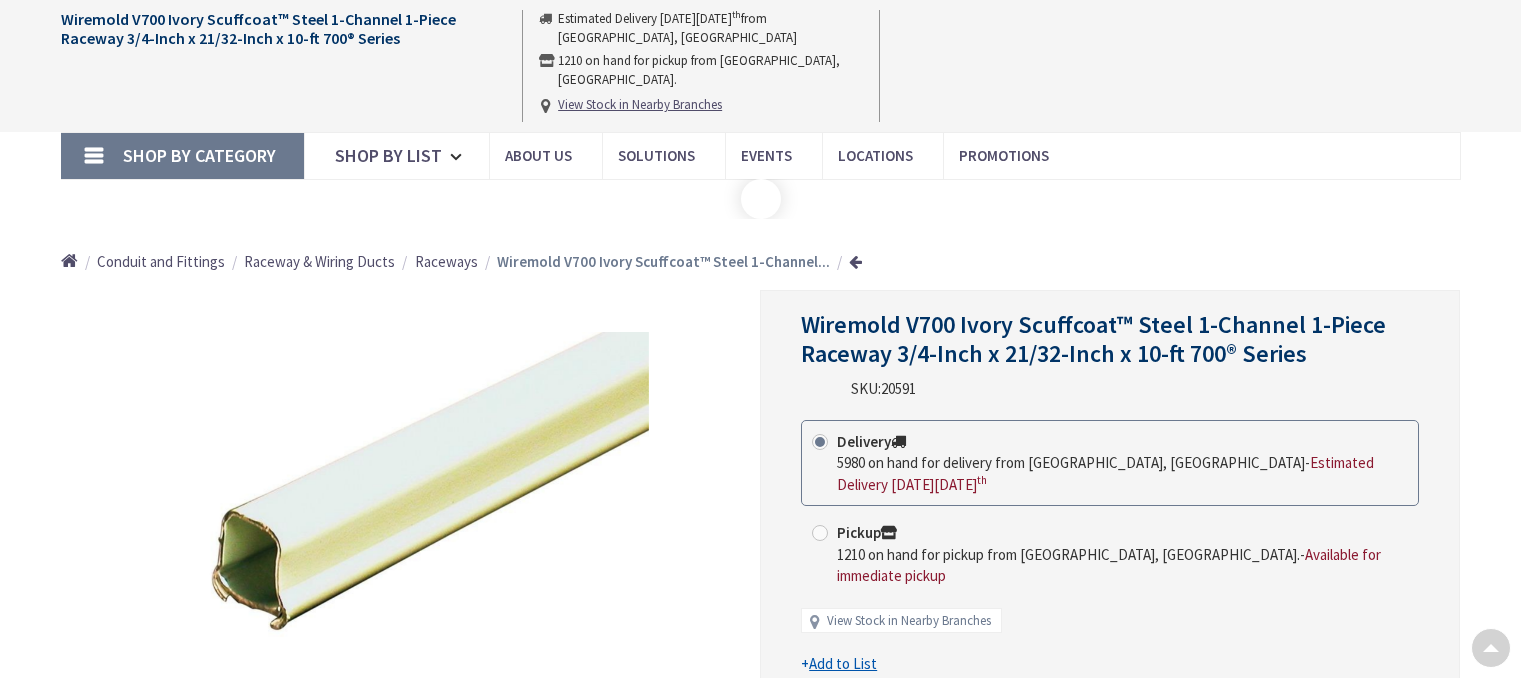 scroll, scrollTop: 1591, scrollLeft: 0, axis: vertical 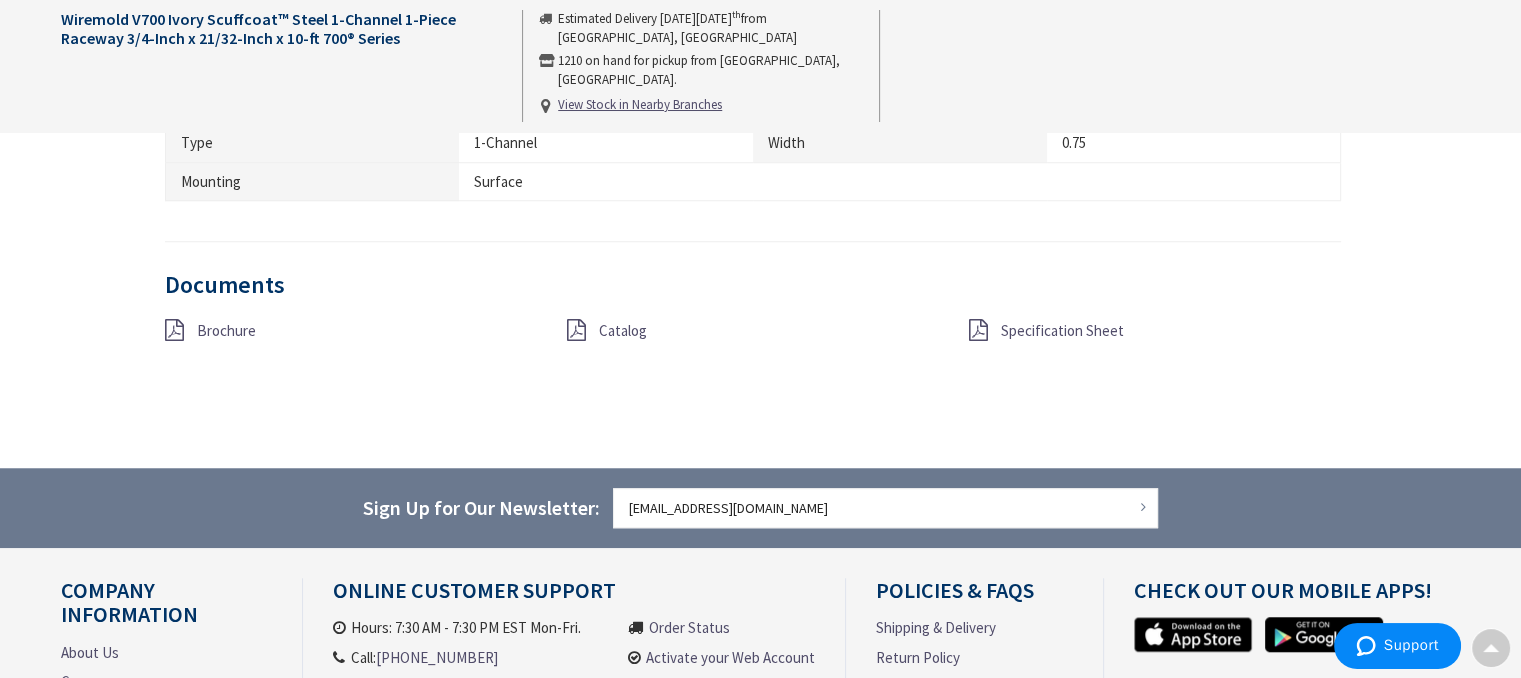 click on "Catalog" at bounding box center [623, 330] 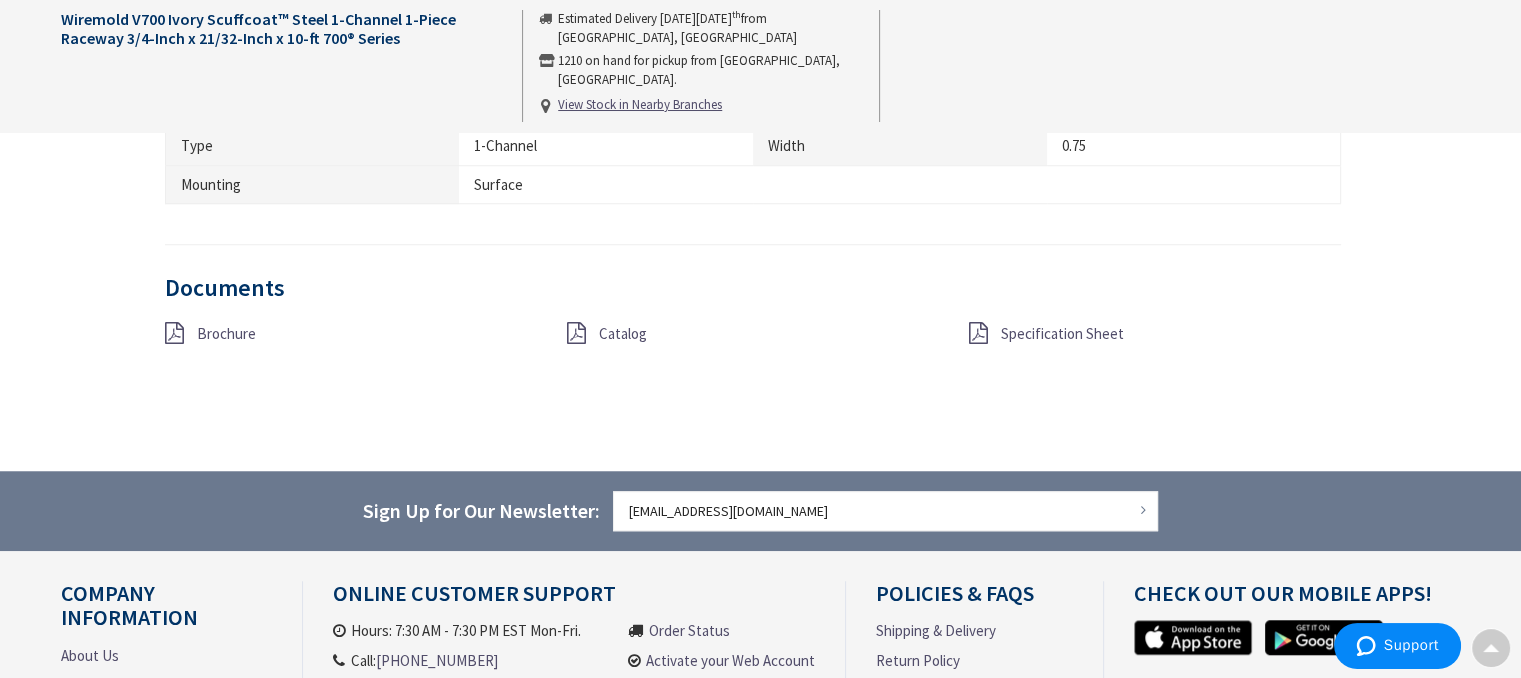 scroll, scrollTop: 1593, scrollLeft: 0, axis: vertical 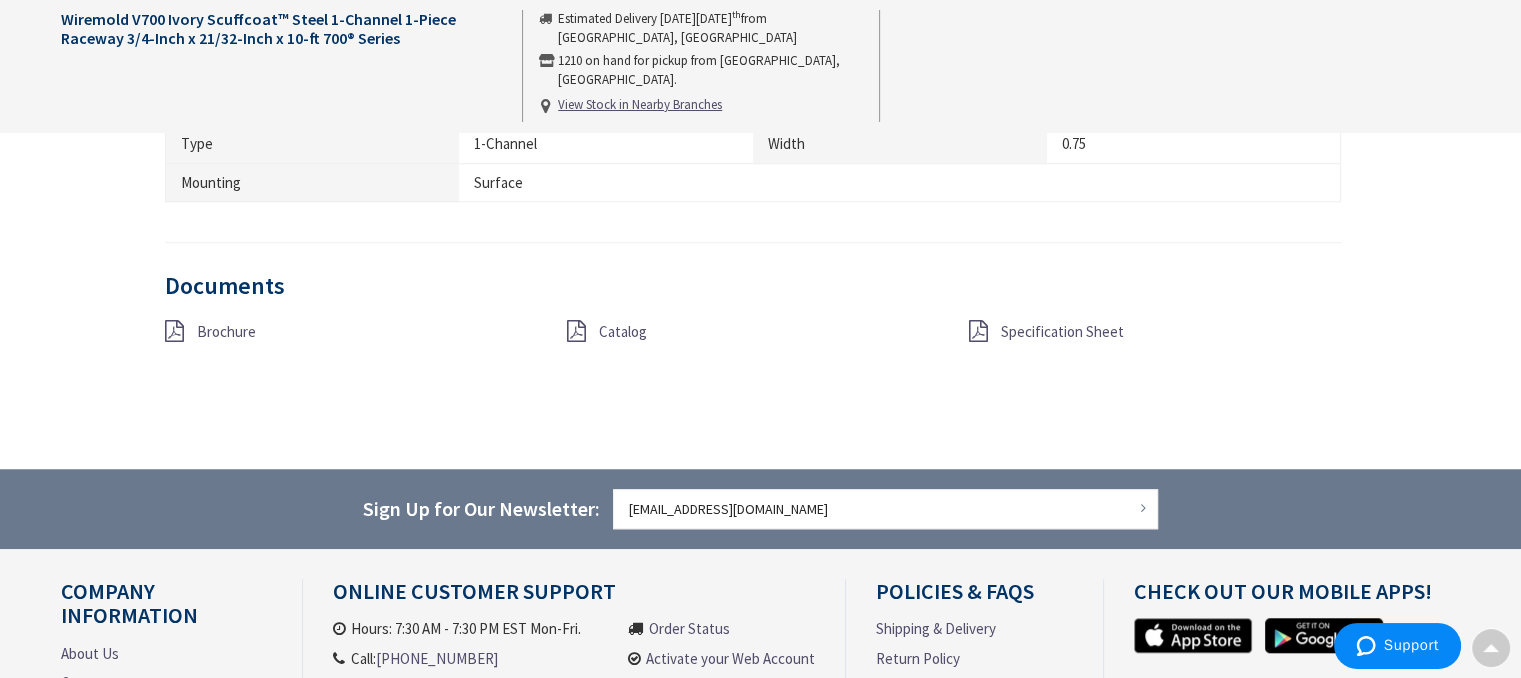 click on "Brochure" at bounding box center (226, 331) 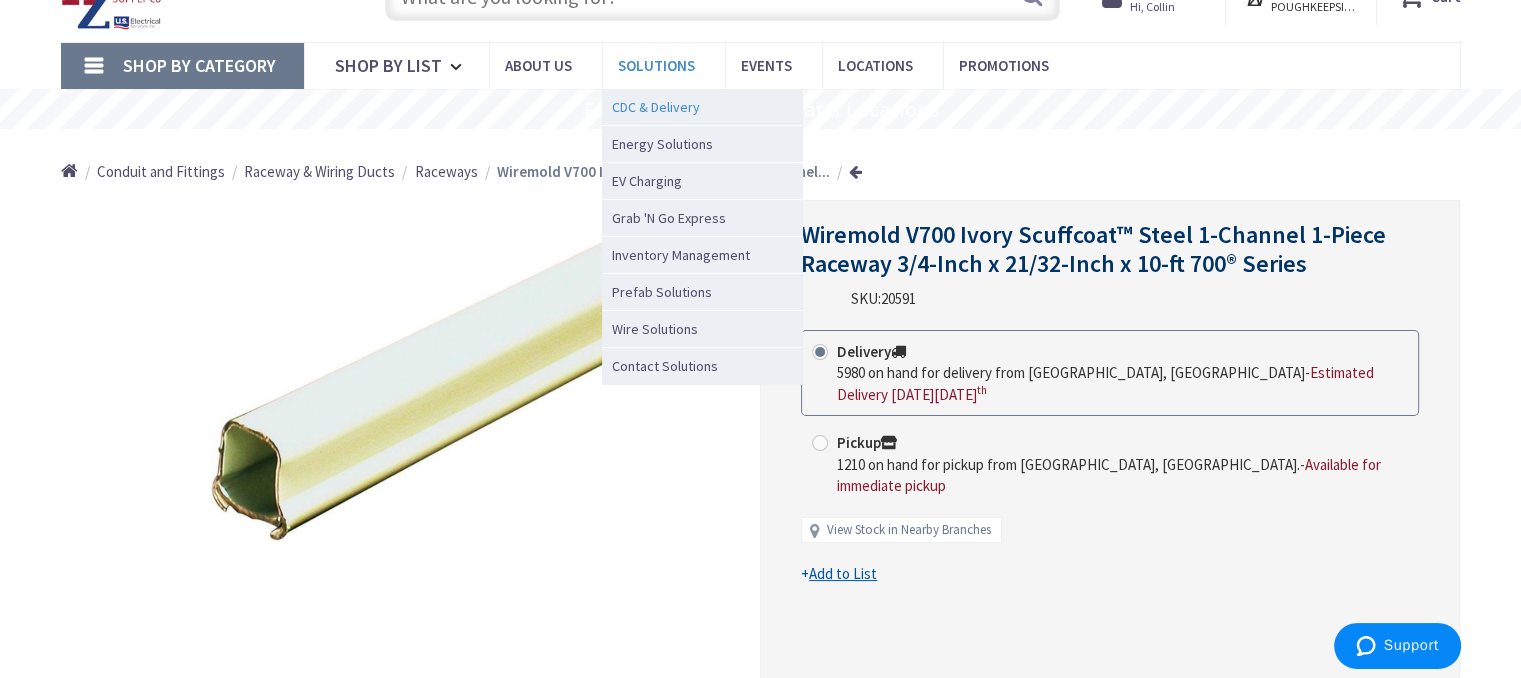 scroll, scrollTop: 0, scrollLeft: 0, axis: both 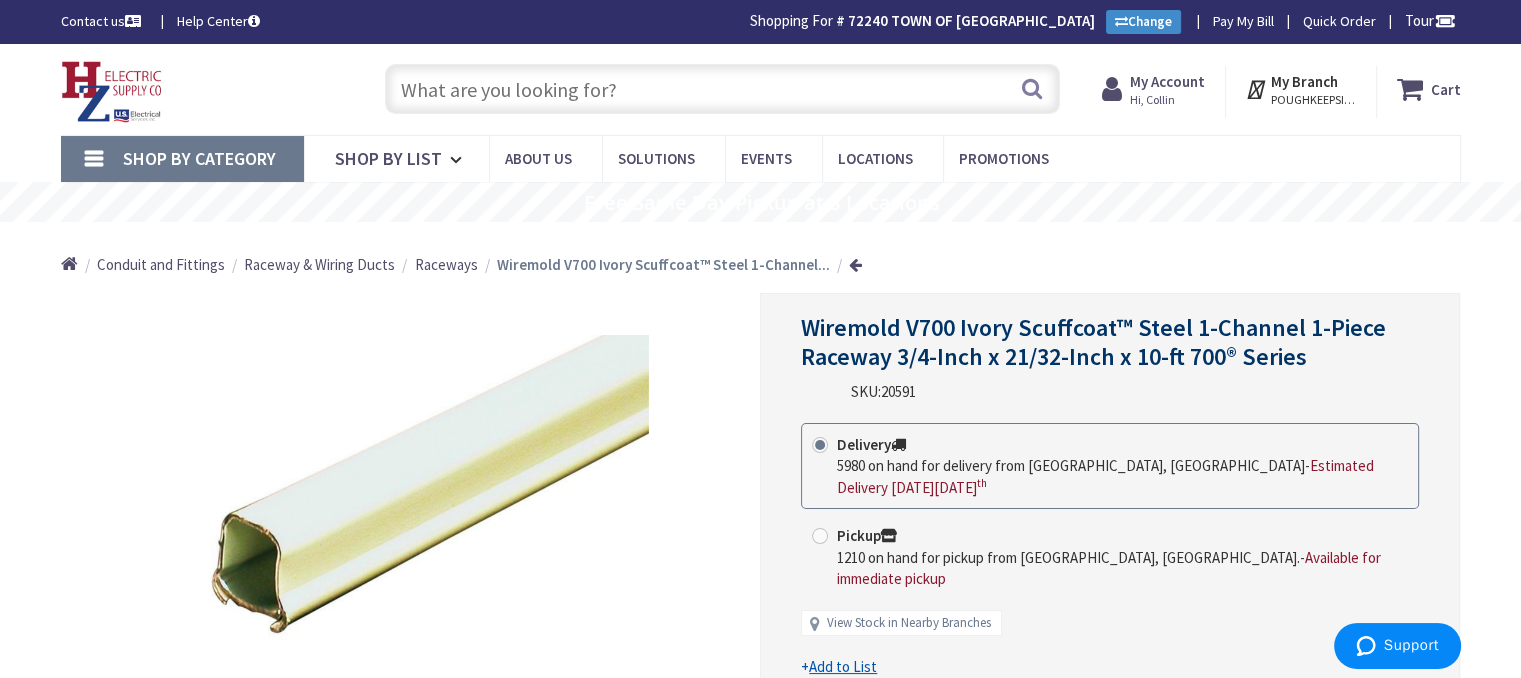 click at bounding box center (722, 89) 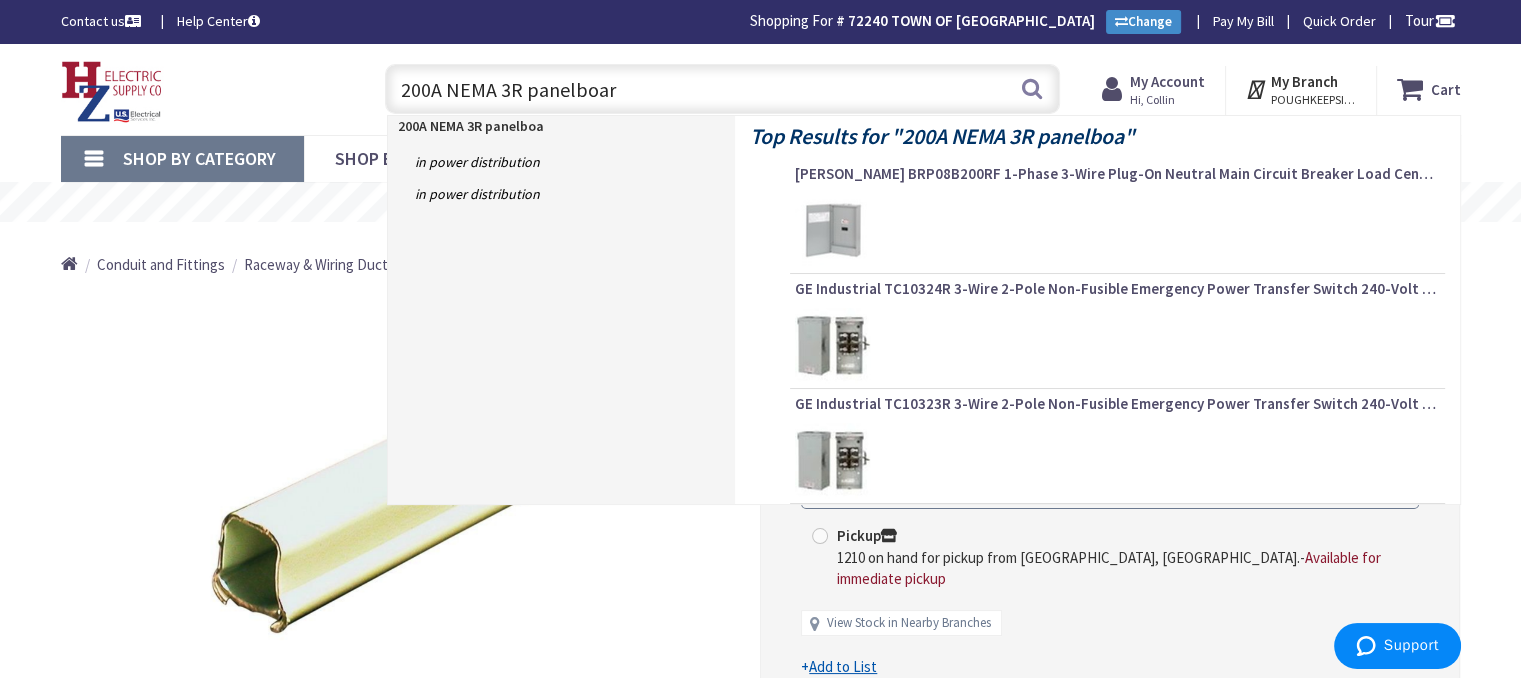 type on "200A NEMA 3R panelboard" 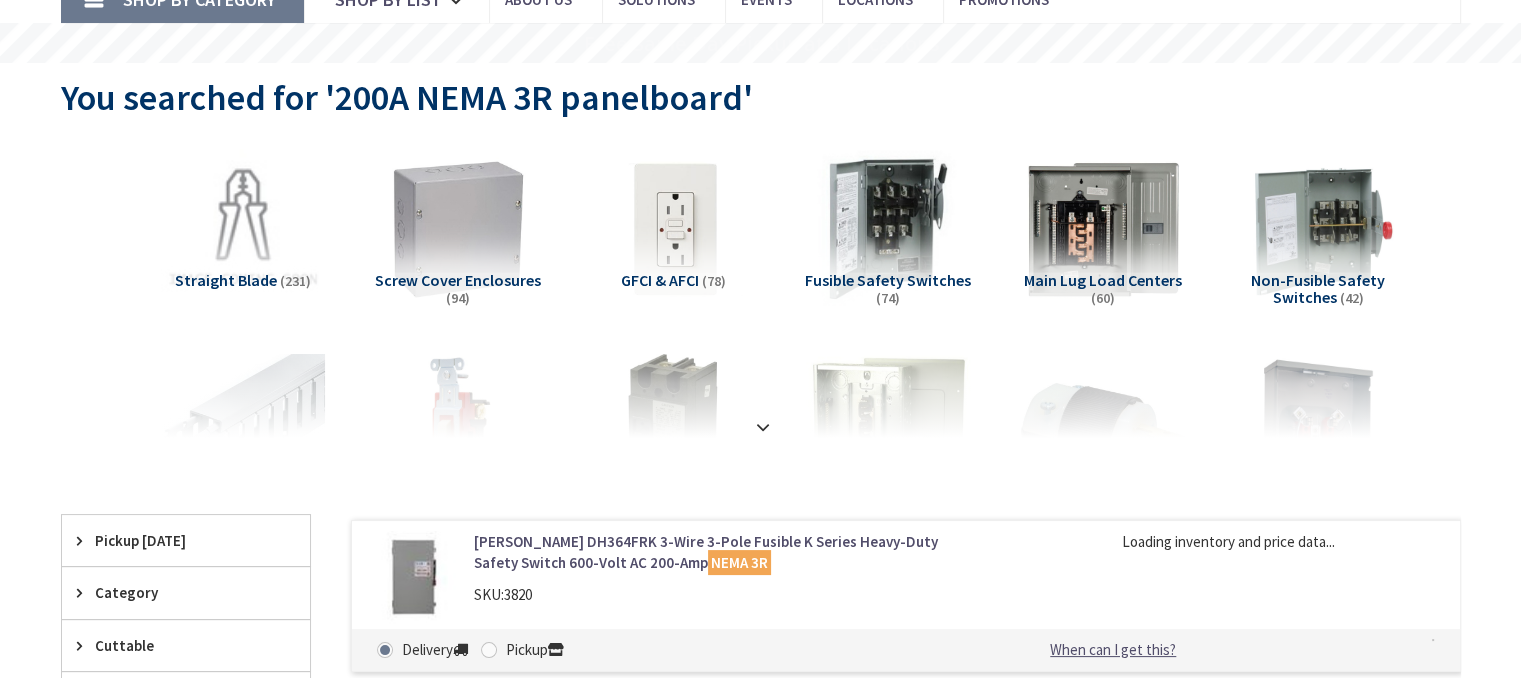 scroll, scrollTop: 0, scrollLeft: 0, axis: both 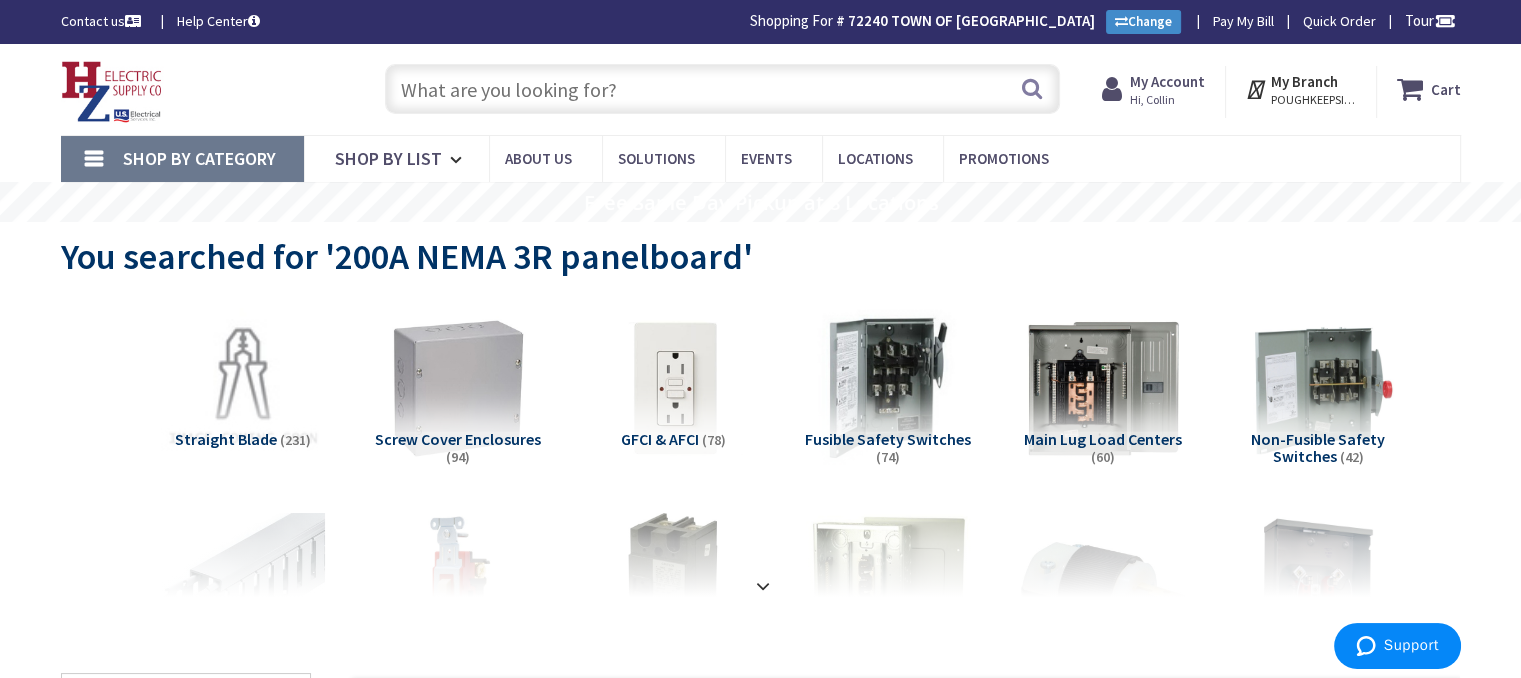 click at bounding box center [722, 89] 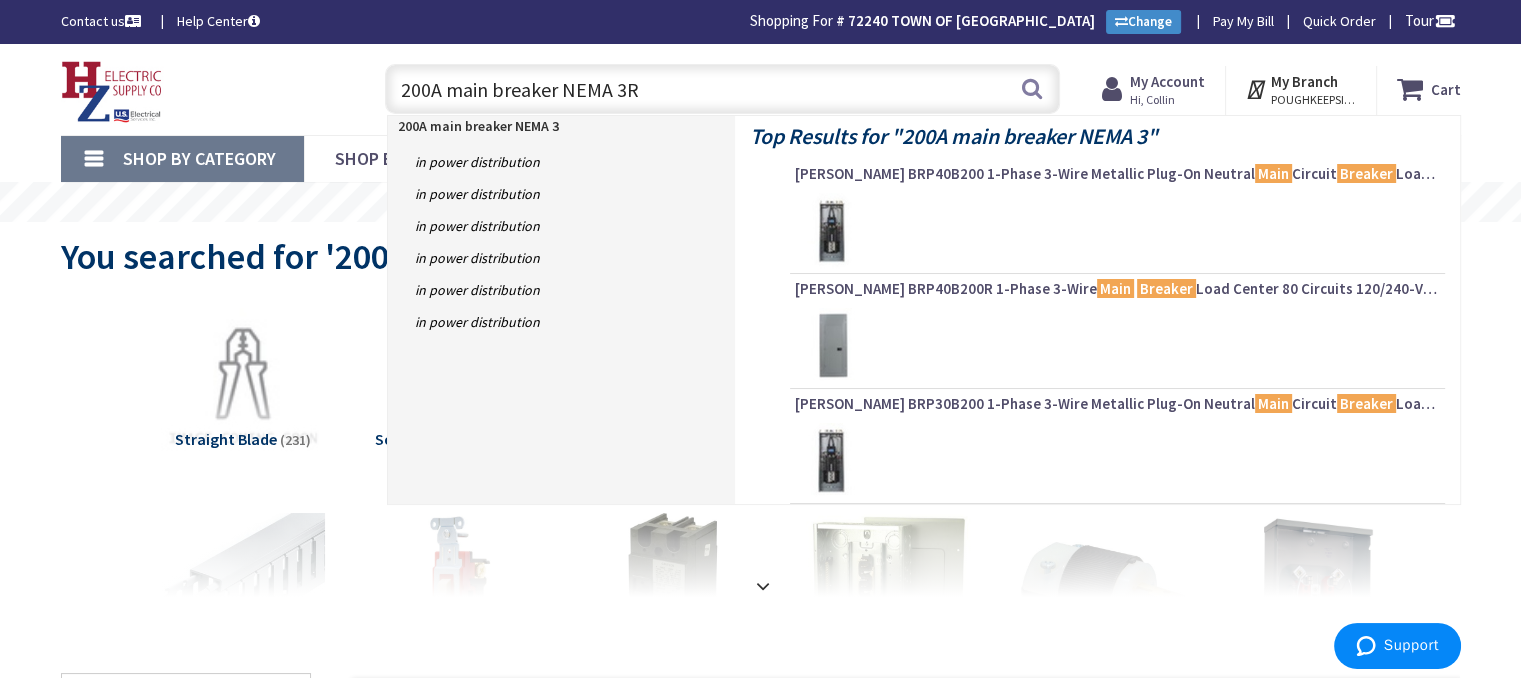 type on "200A main breaker NEMA 3R" 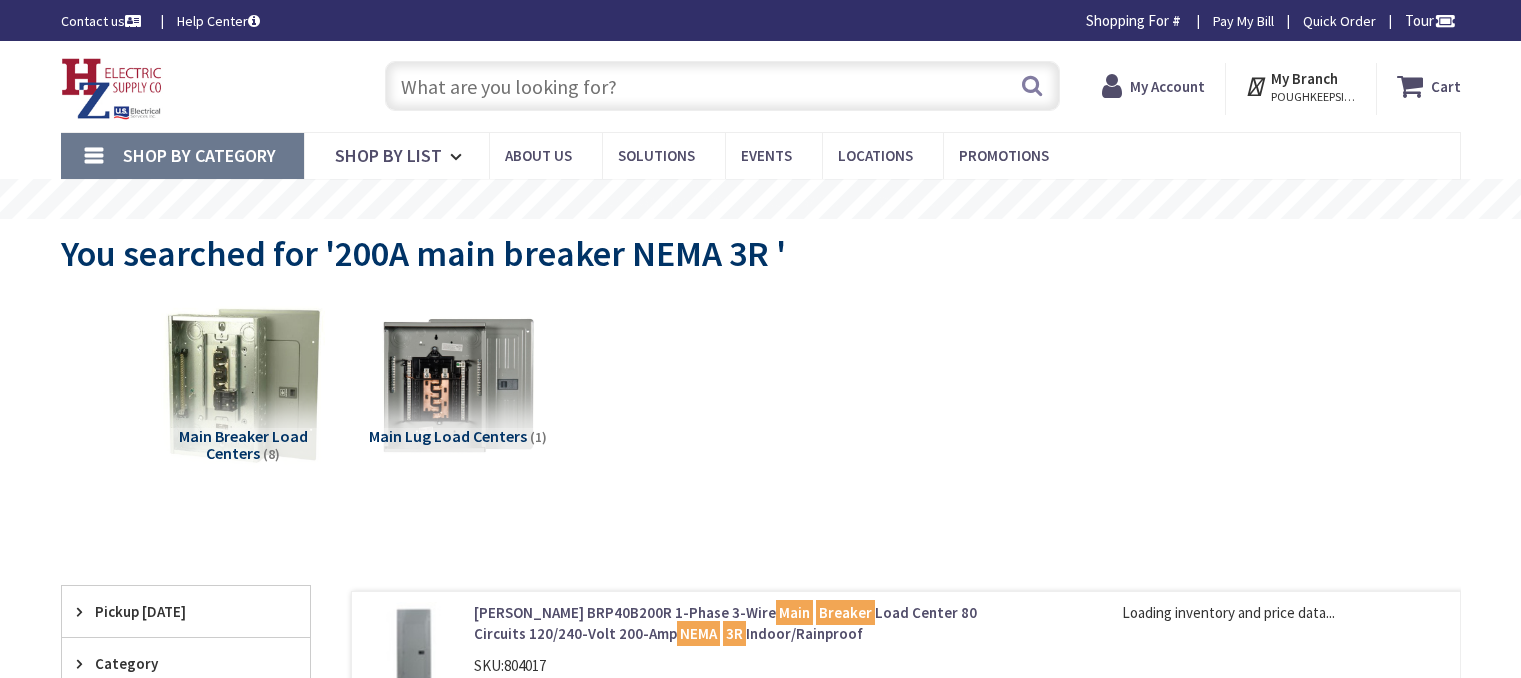 scroll, scrollTop: 162, scrollLeft: 0, axis: vertical 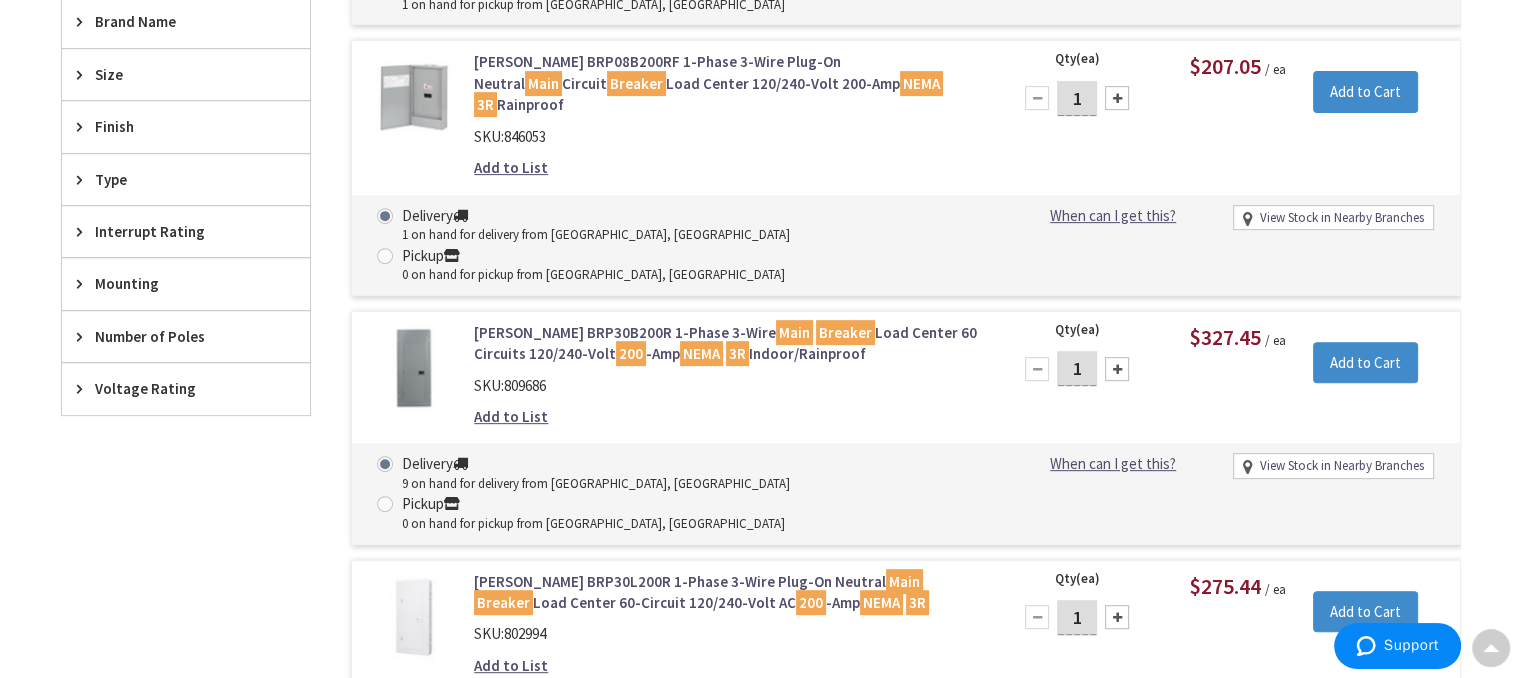 click on "Breaker" at bounding box center (845, 332) 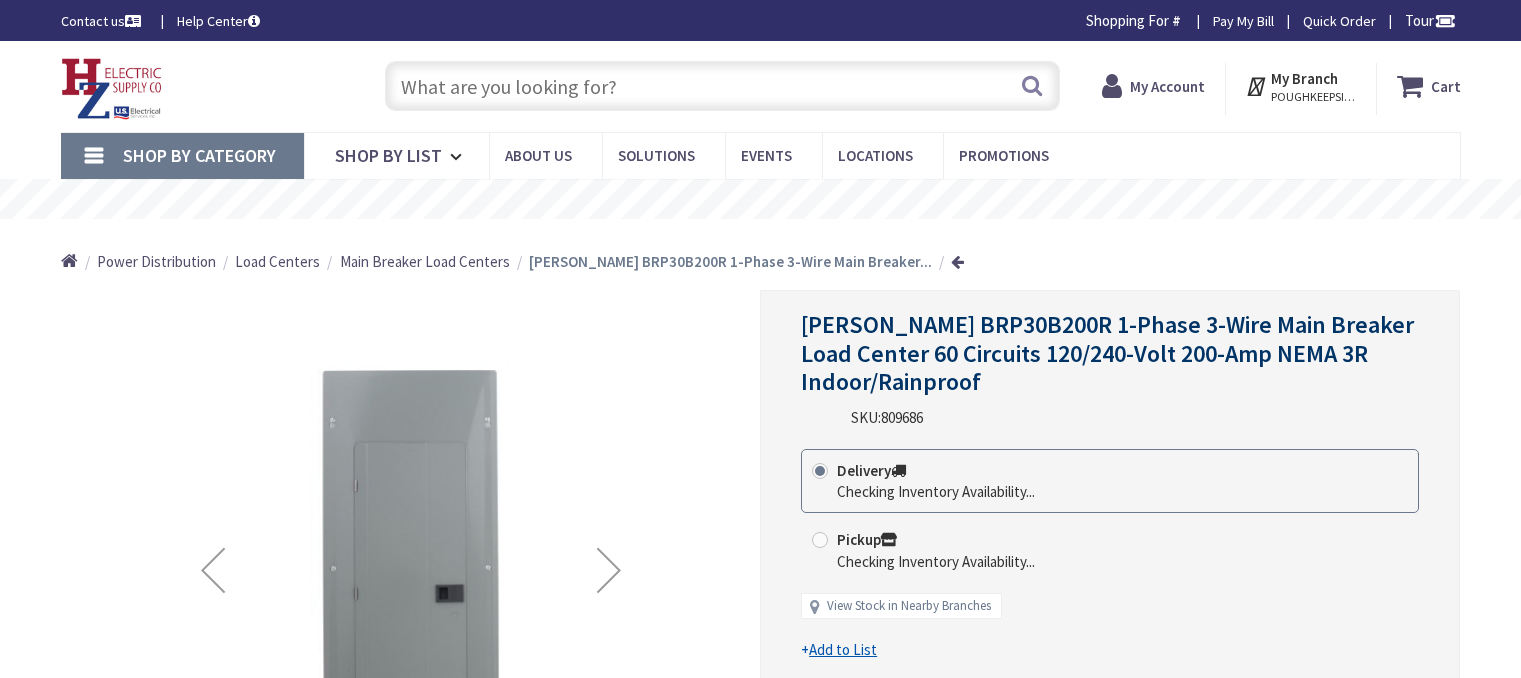 scroll, scrollTop: 0, scrollLeft: 0, axis: both 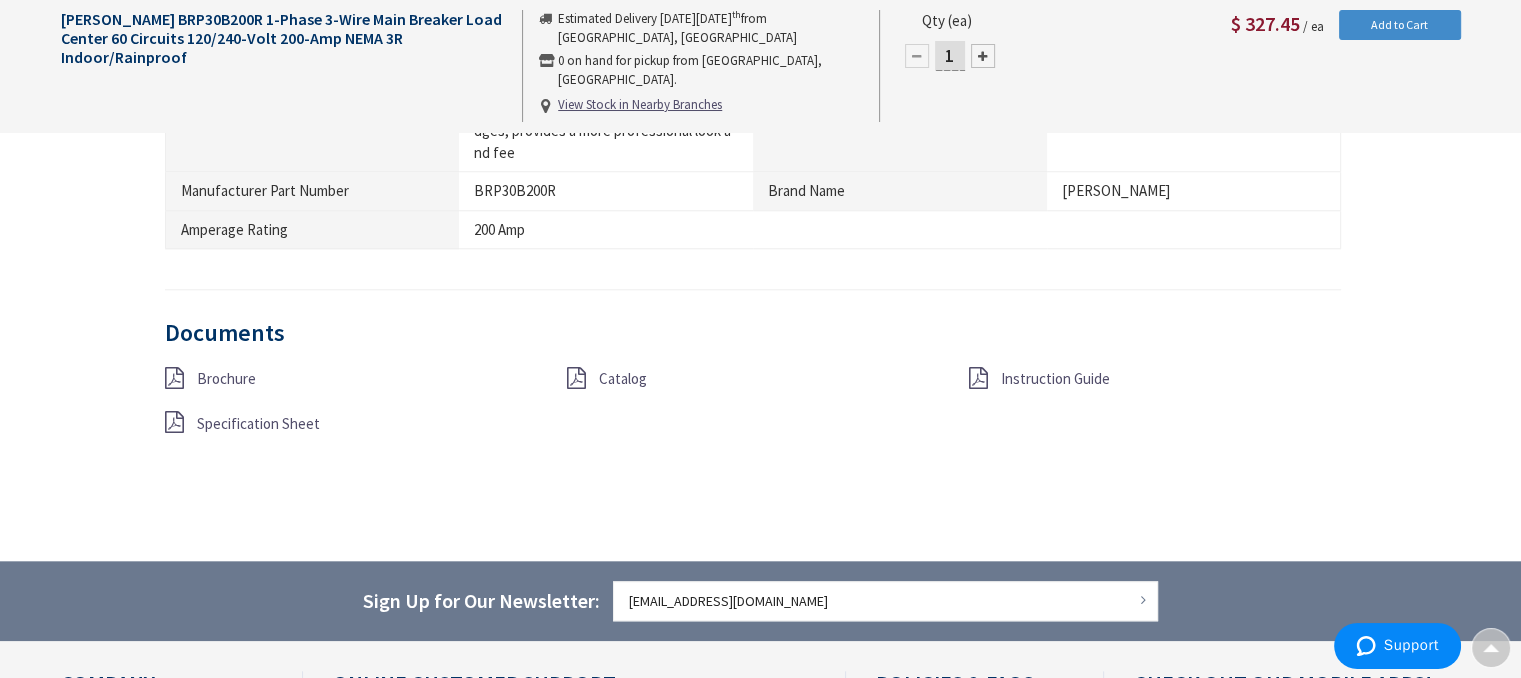 click on "Specification Sheet" at bounding box center [258, 423] 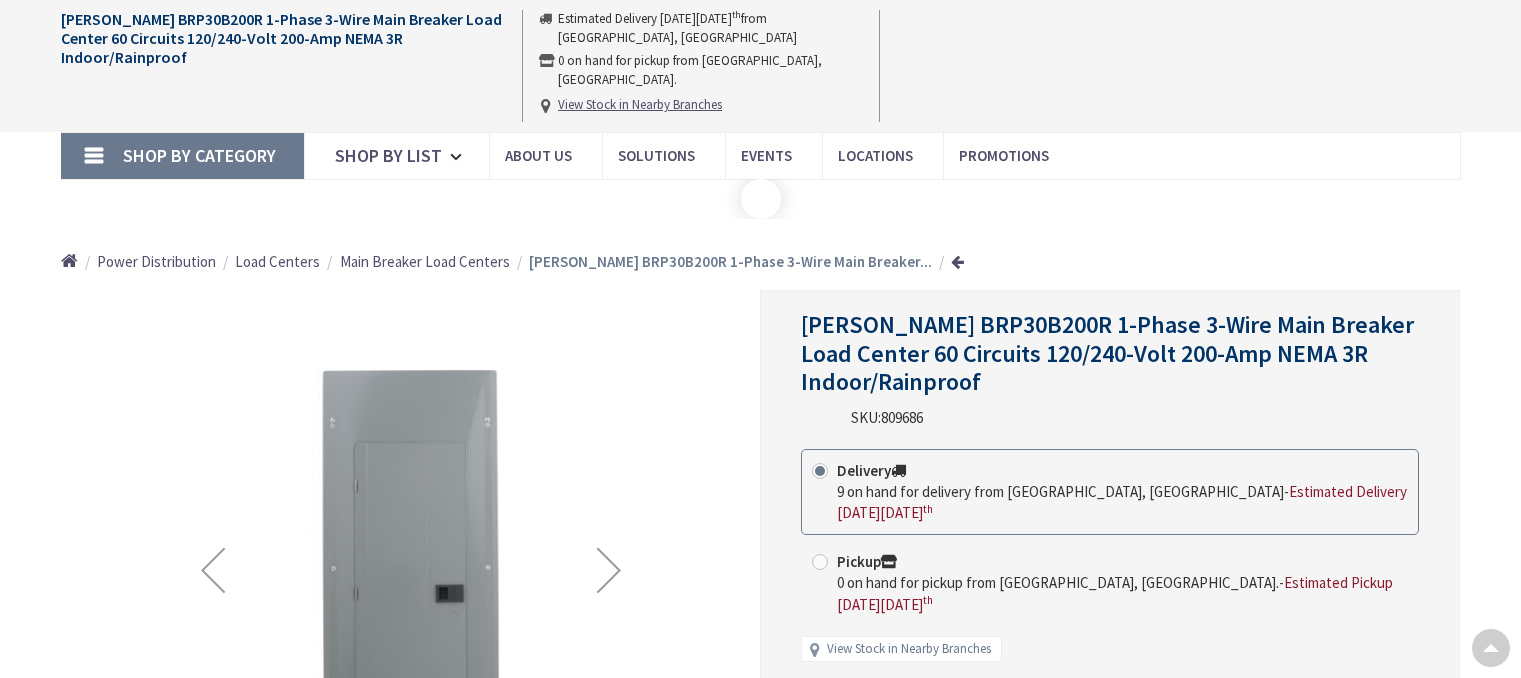 scroll, scrollTop: 1897, scrollLeft: 0, axis: vertical 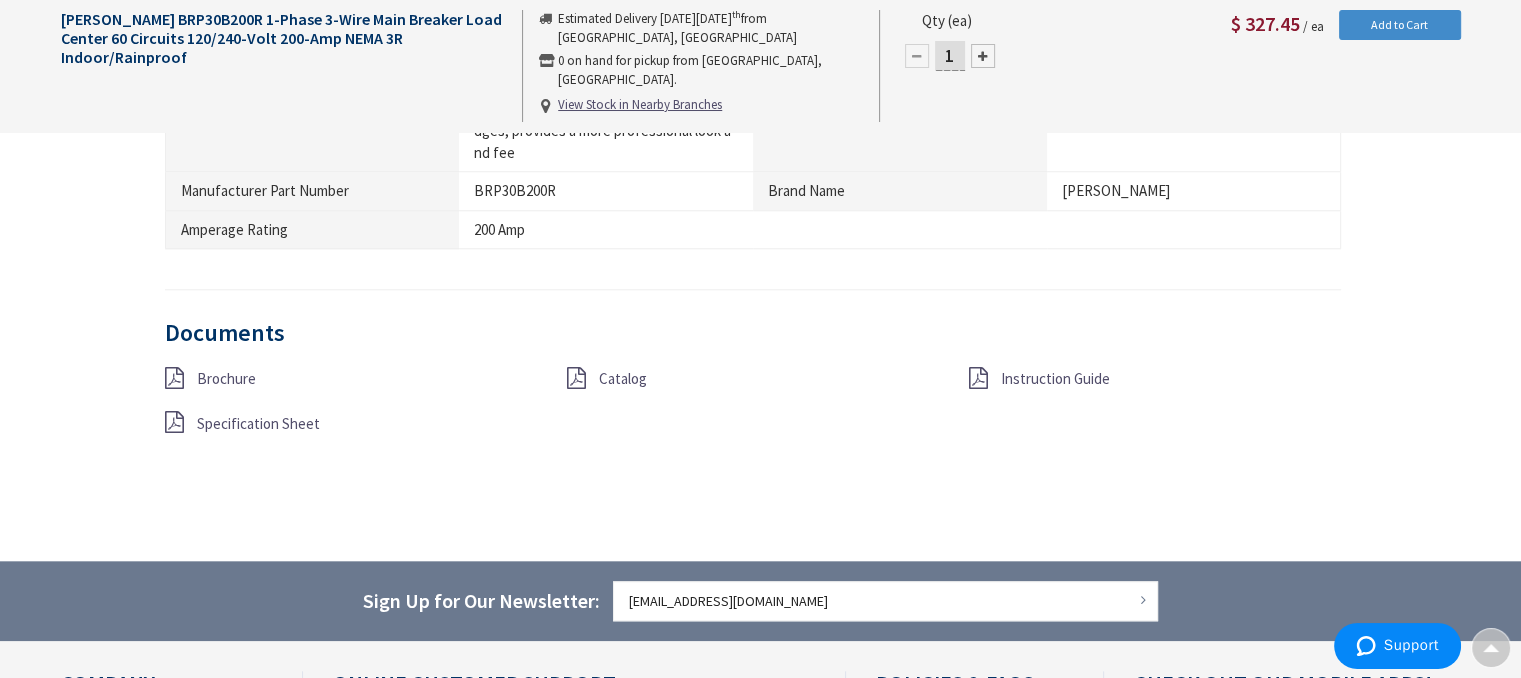 click on "Instruction Guide" at bounding box center [1055, 378] 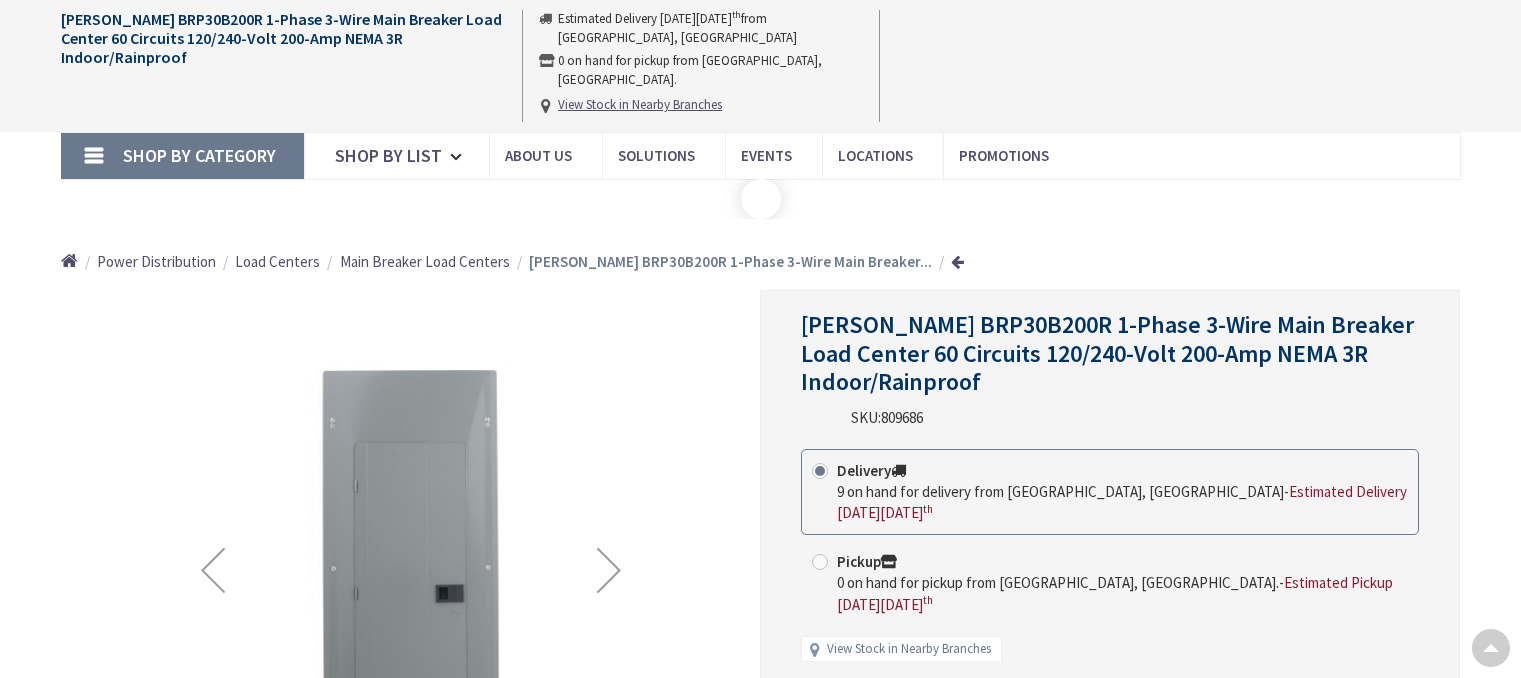 scroll, scrollTop: 1897, scrollLeft: 0, axis: vertical 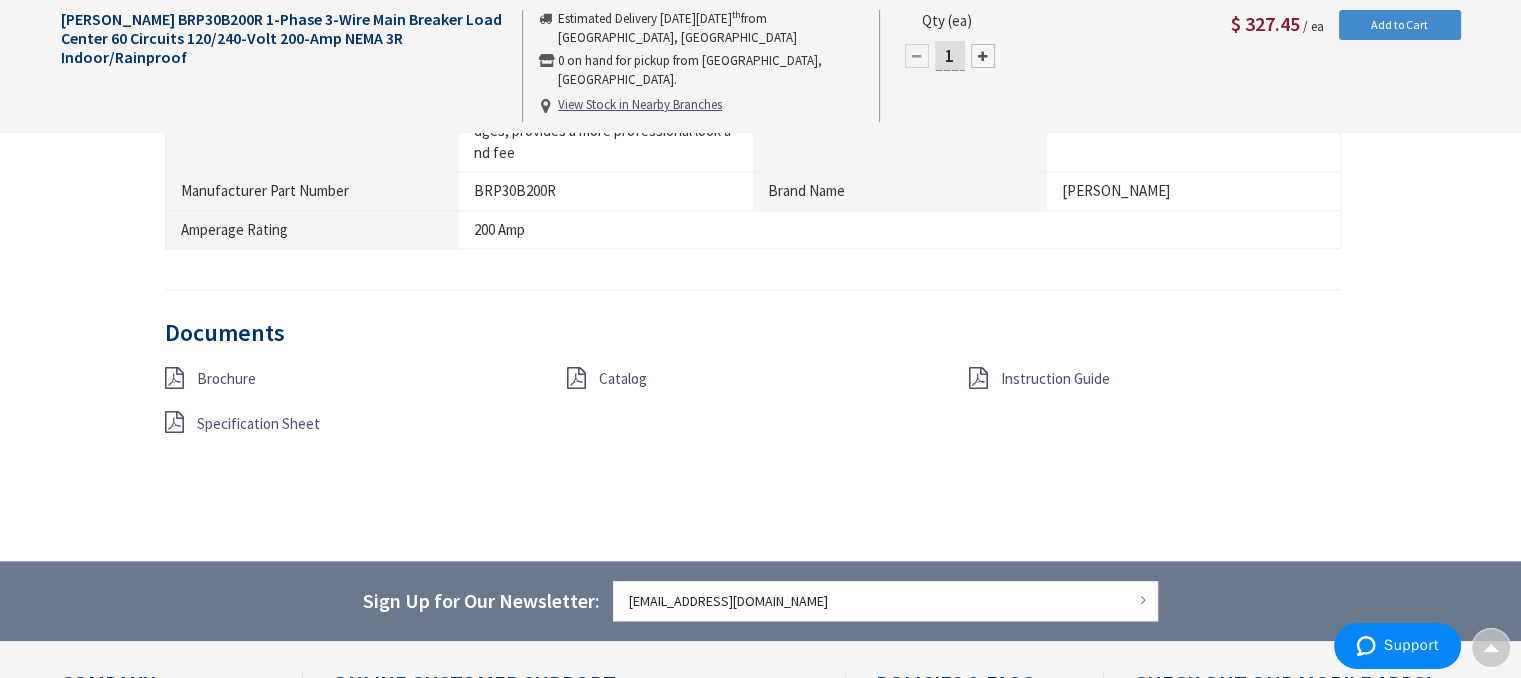 click on "Specification Sheet" at bounding box center (258, 423) 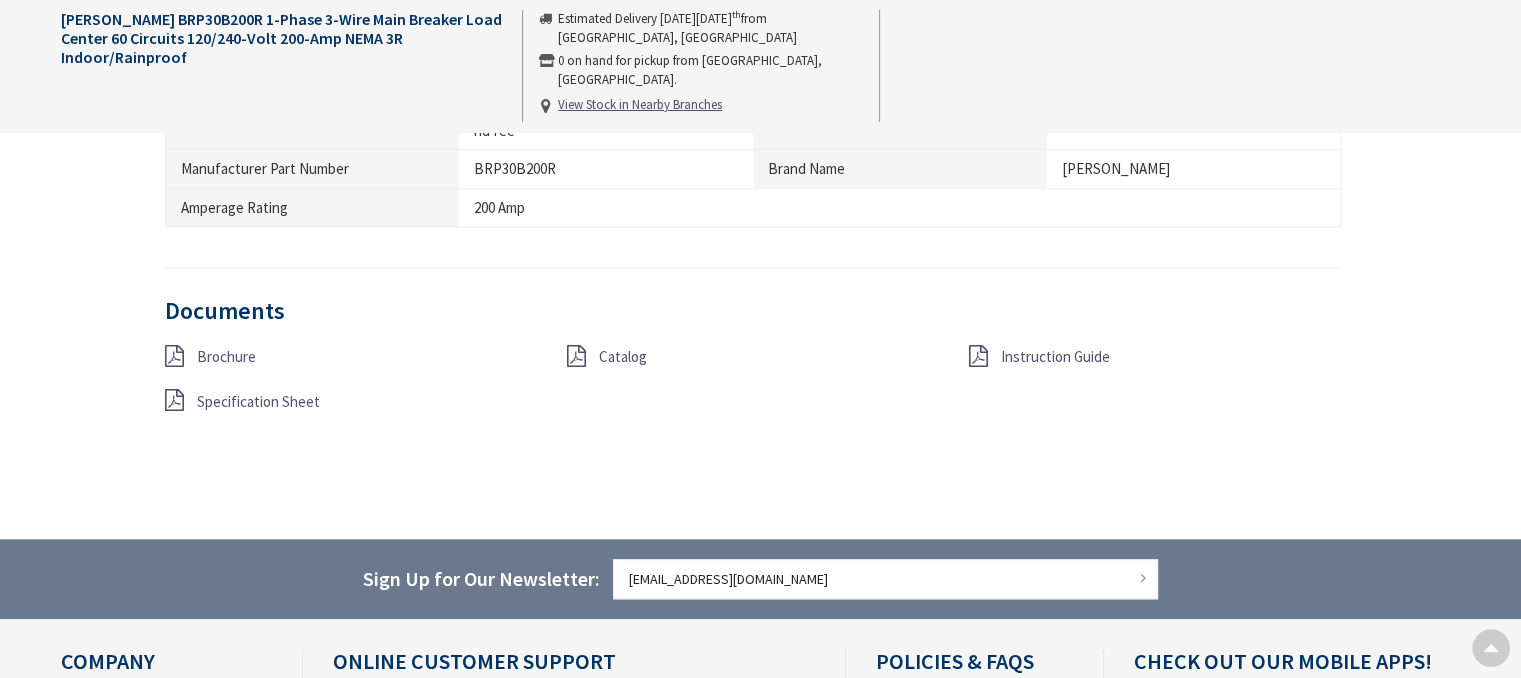 scroll, scrollTop: 0, scrollLeft: 0, axis: both 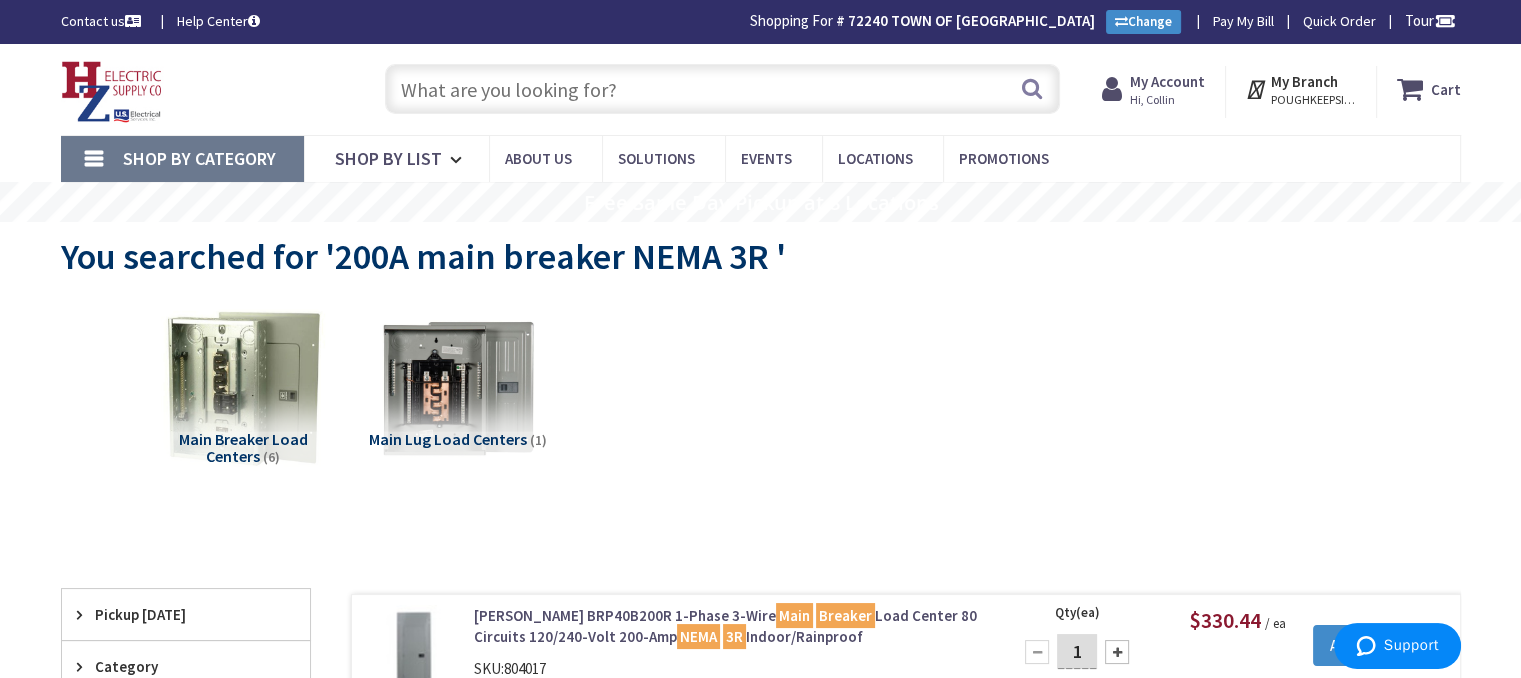 click at bounding box center (722, 89) 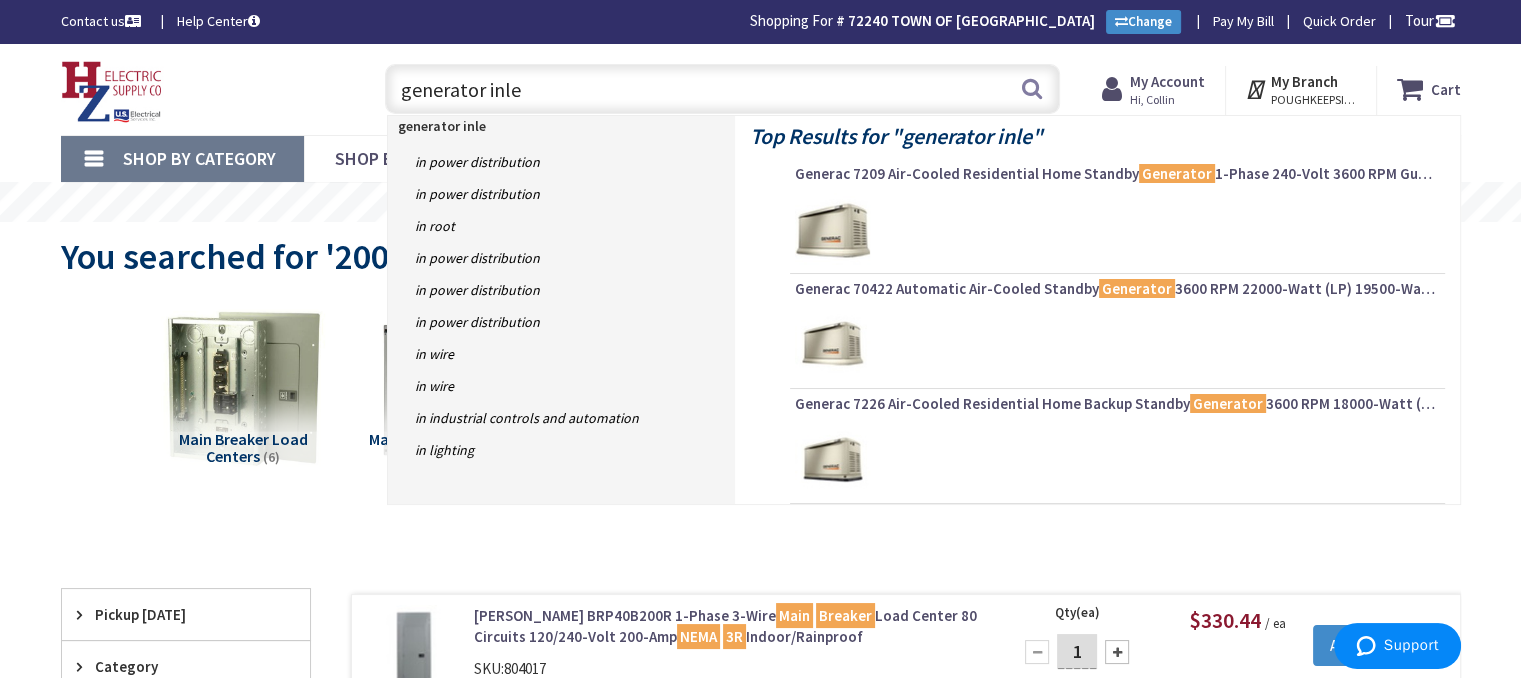 type on "generator inlet" 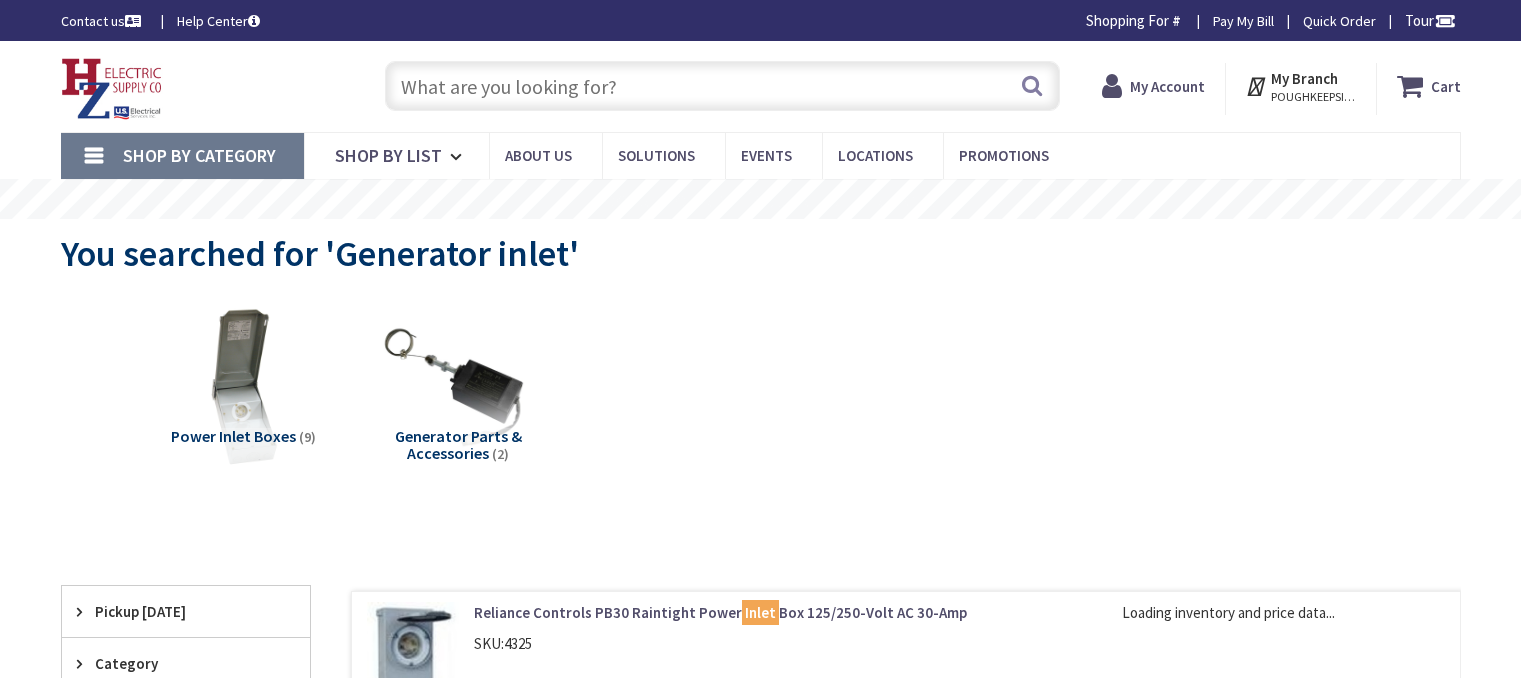 scroll, scrollTop: 0, scrollLeft: 0, axis: both 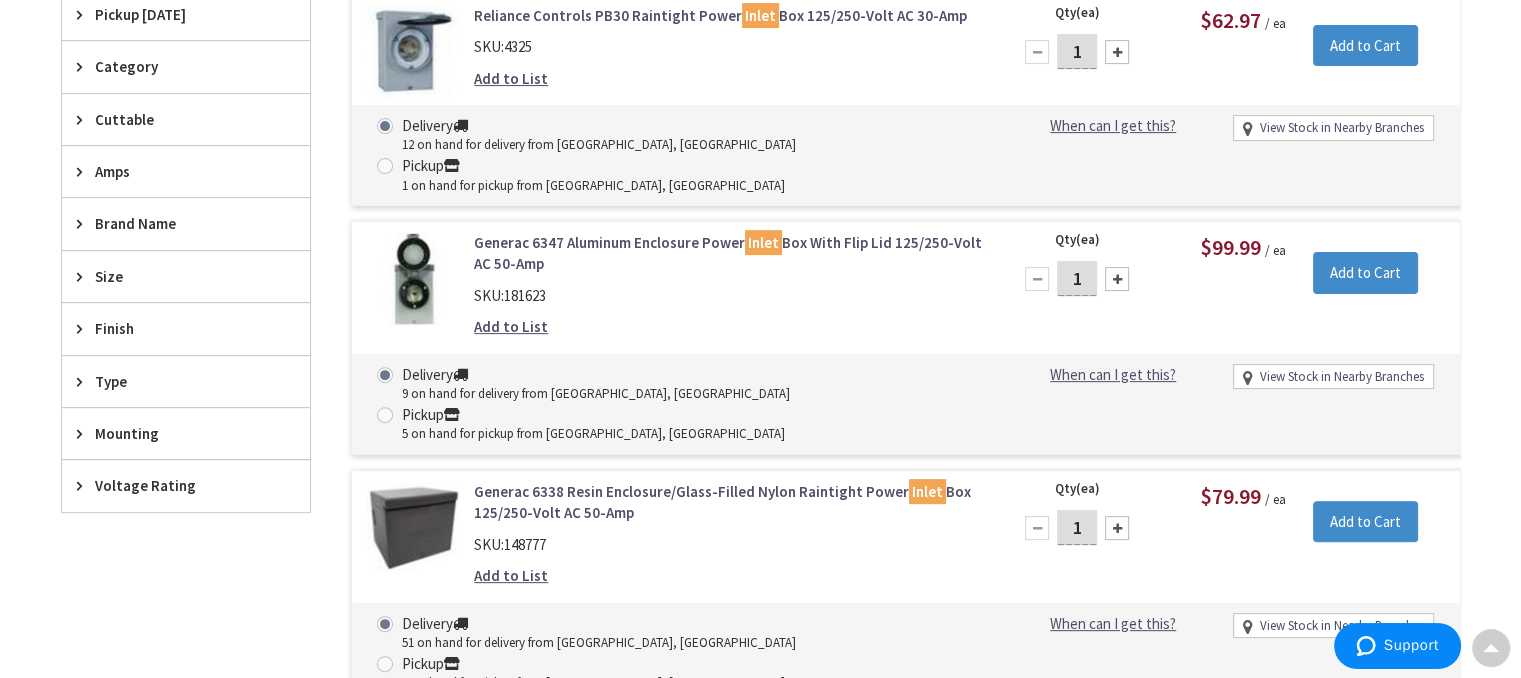 click on "Generac 6347 Aluminum Enclosure Power  Inlet  Box With Flip Lid 125/250-Volt AC 50-Amp" at bounding box center [728, 253] 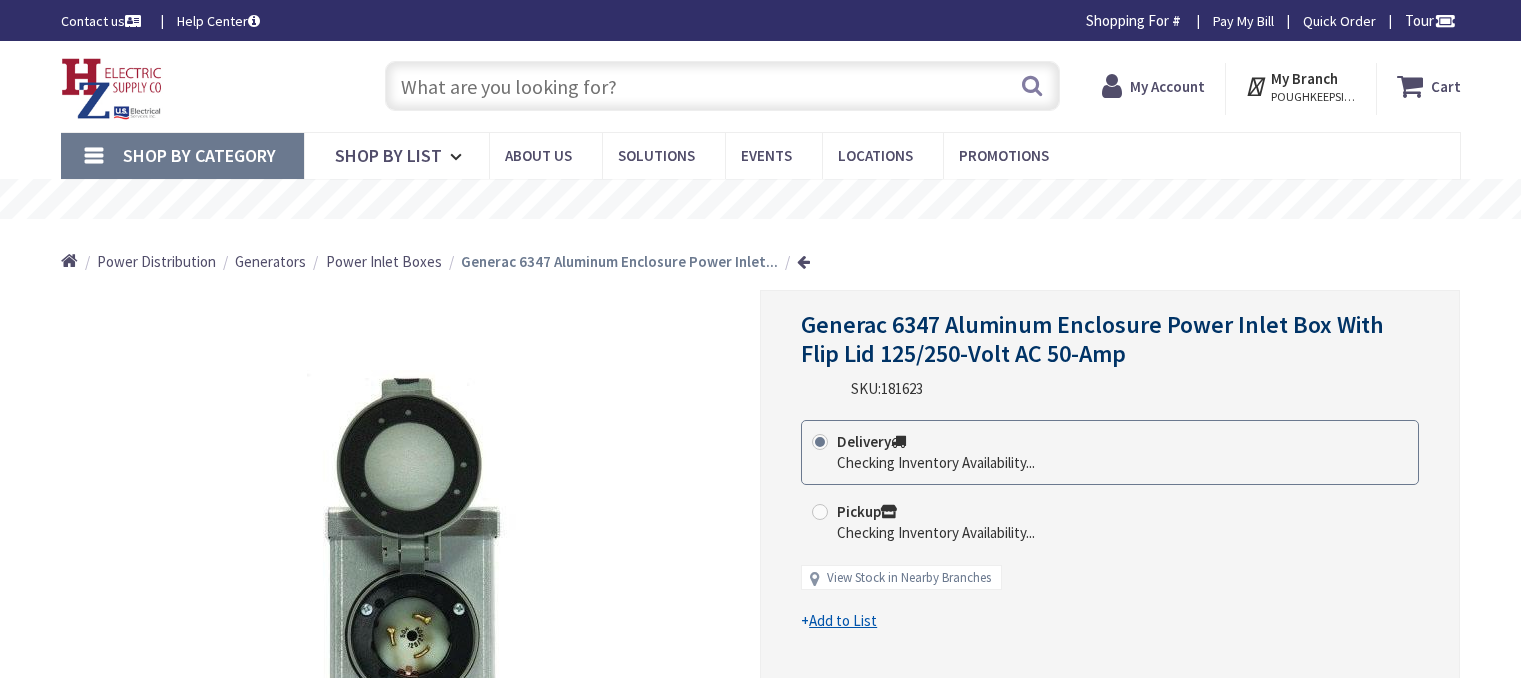 scroll, scrollTop: 0, scrollLeft: 0, axis: both 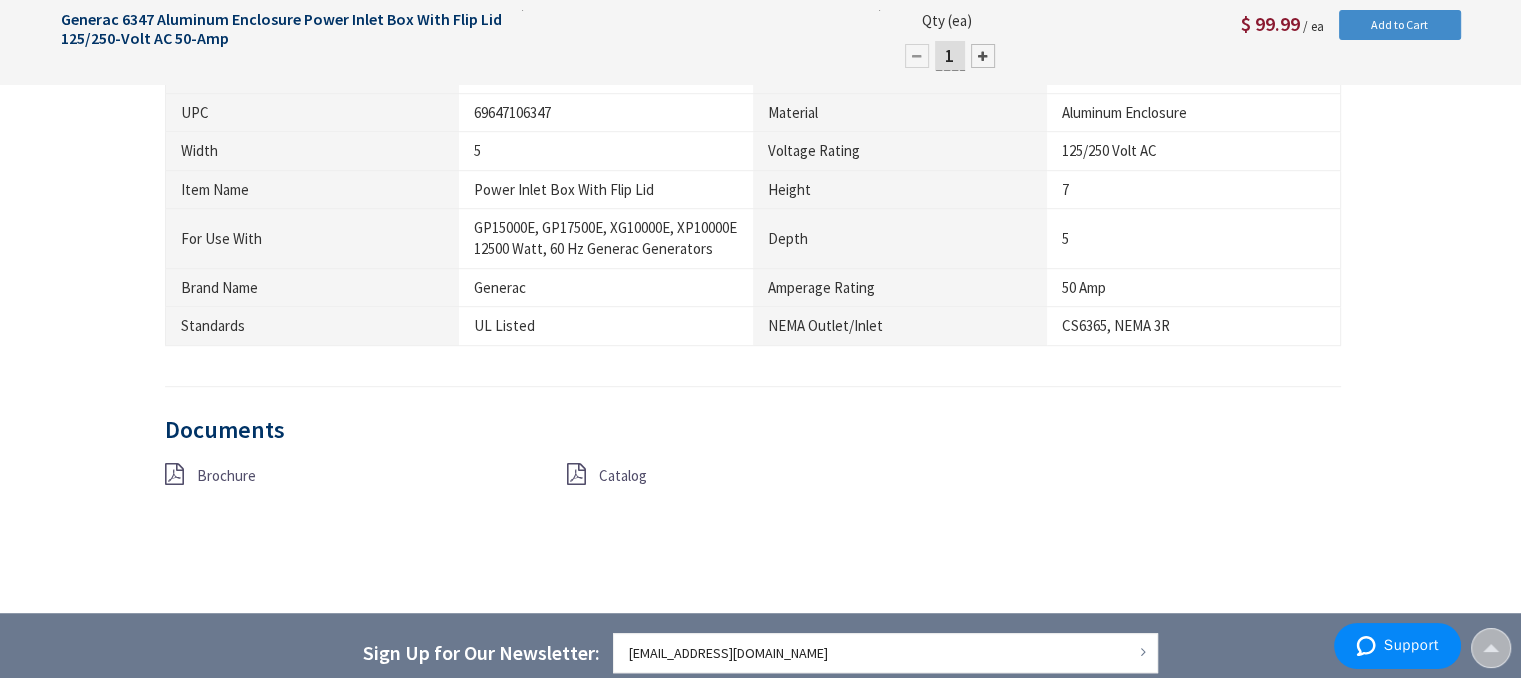 click on "Catalog" at bounding box center (623, 475) 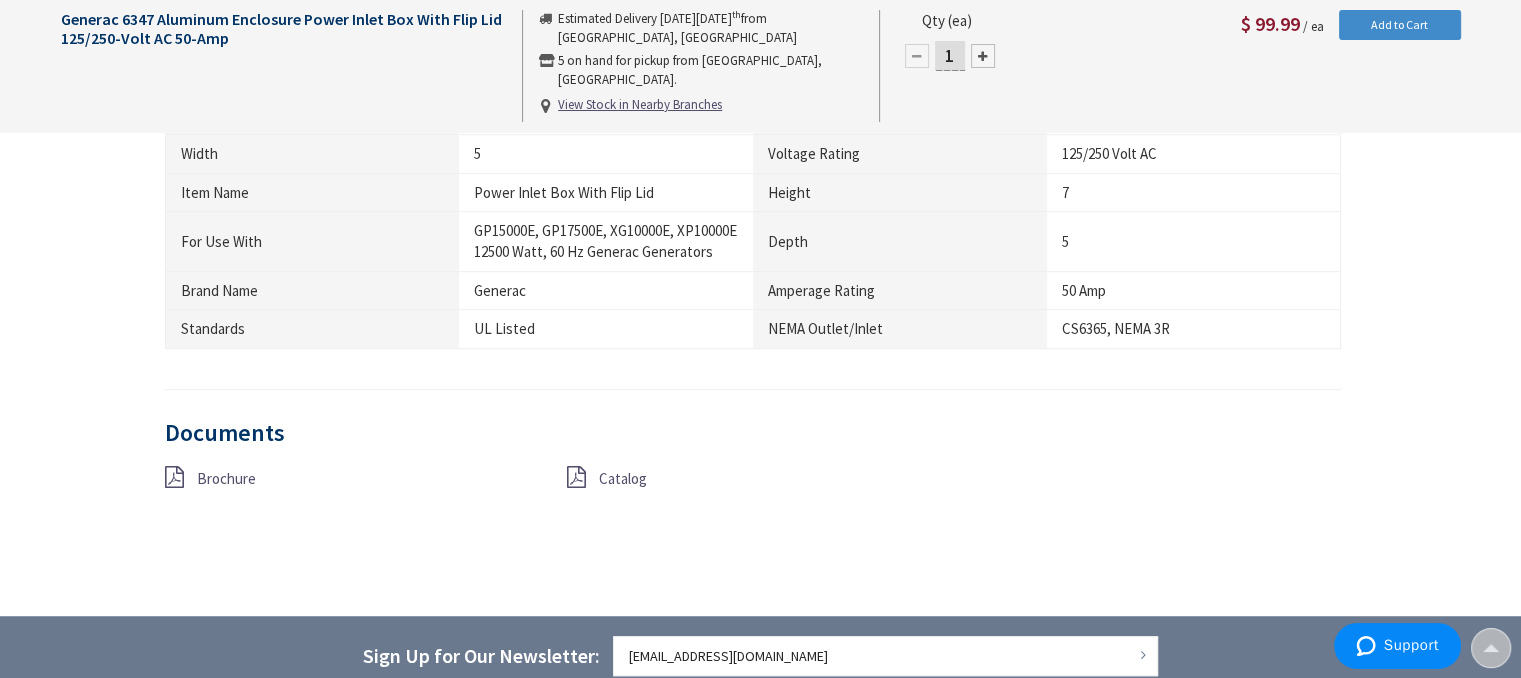 scroll, scrollTop: 1202, scrollLeft: 0, axis: vertical 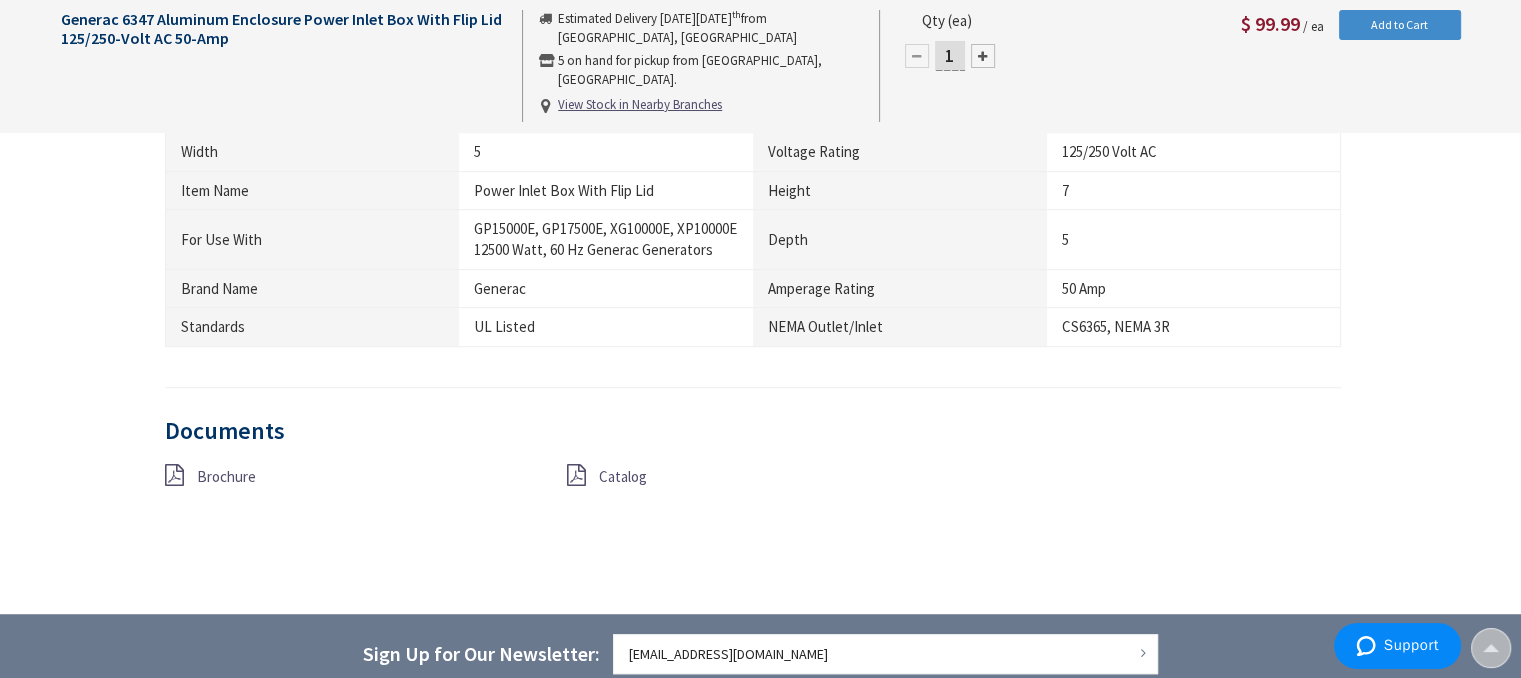 click on "Brochure" at bounding box center (226, 476) 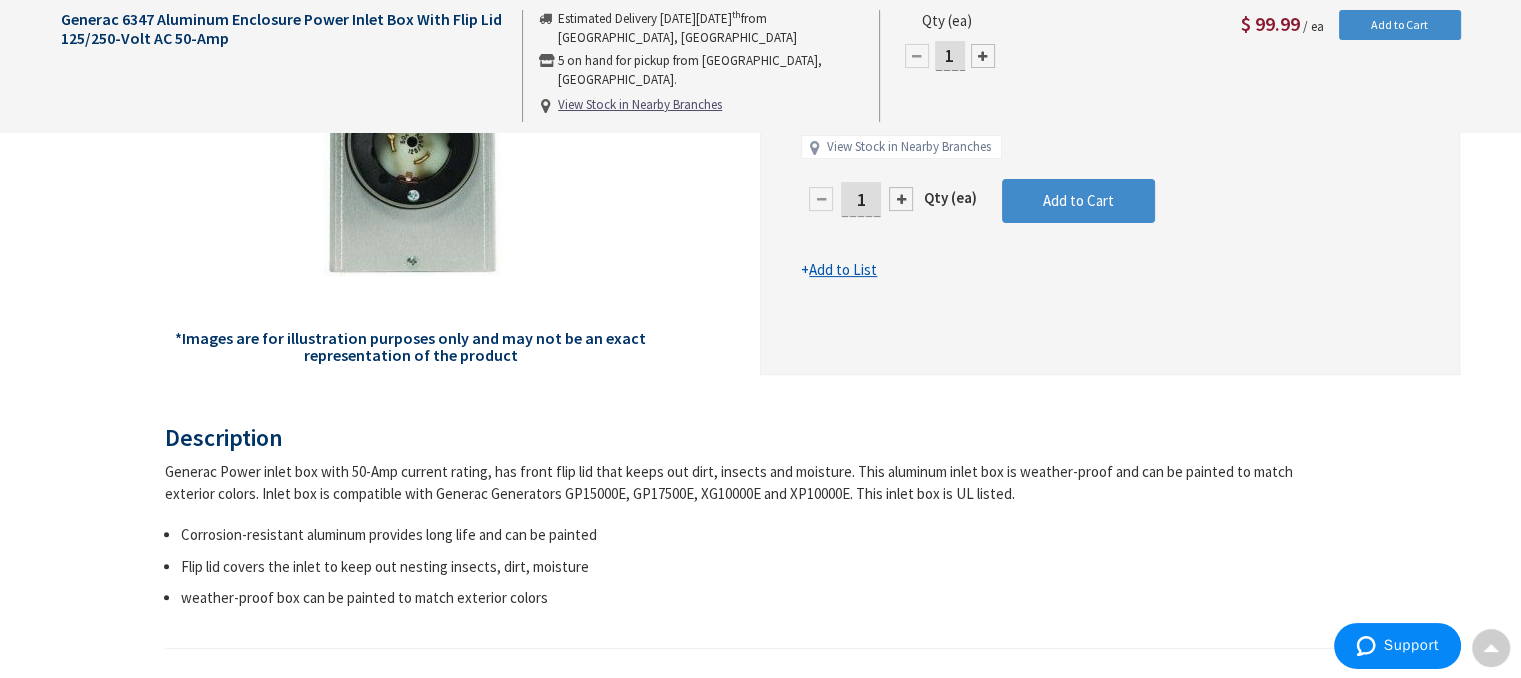 scroll, scrollTop: 0, scrollLeft: 0, axis: both 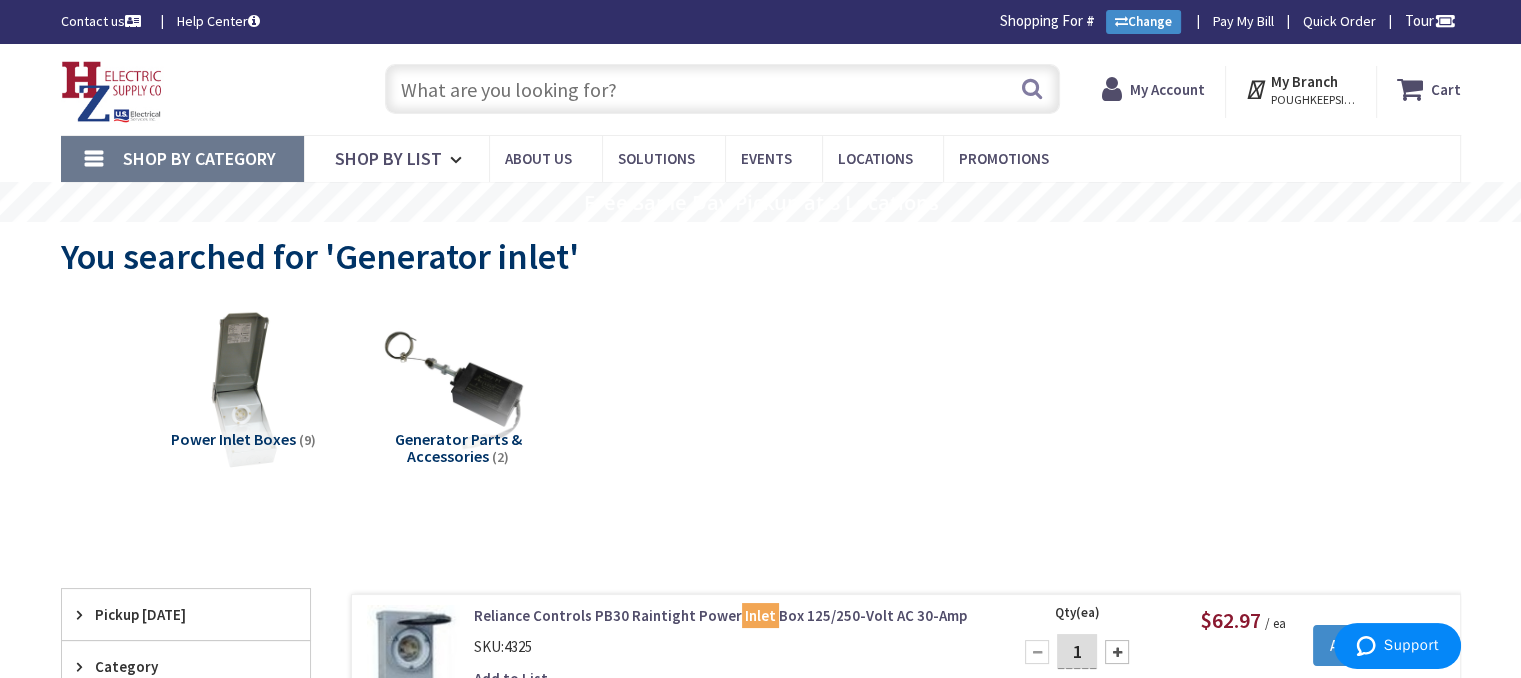 click at bounding box center [722, 89] 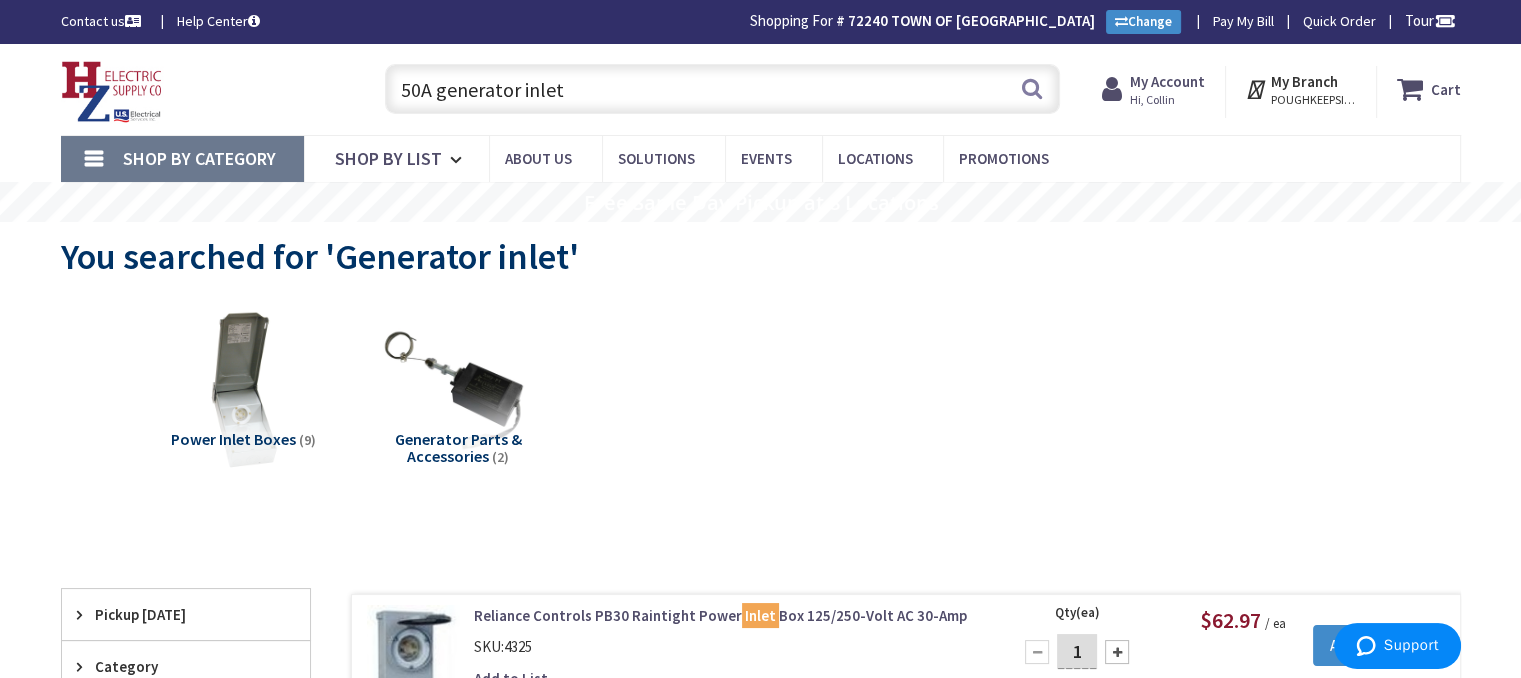 type on "50A generator inlet" 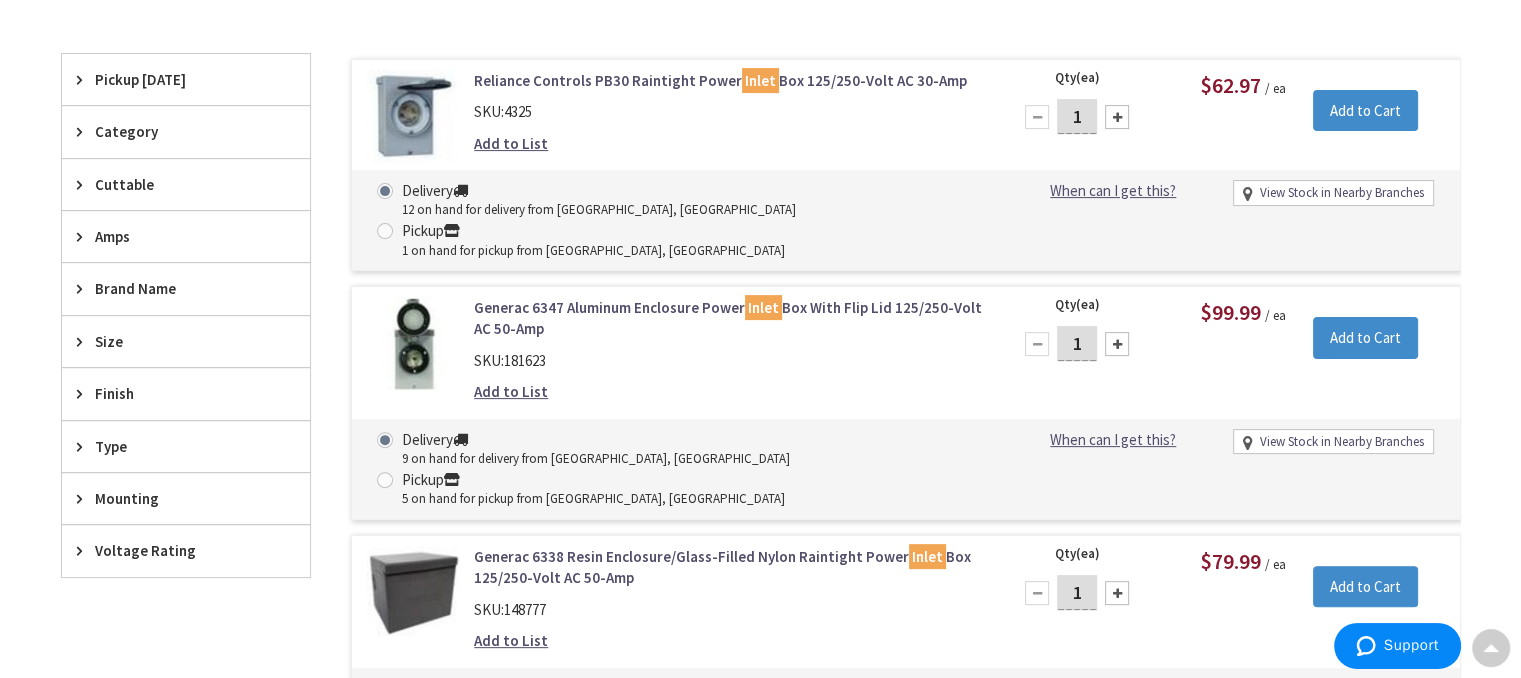 scroll, scrollTop: 500, scrollLeft: 0, axis: vertical 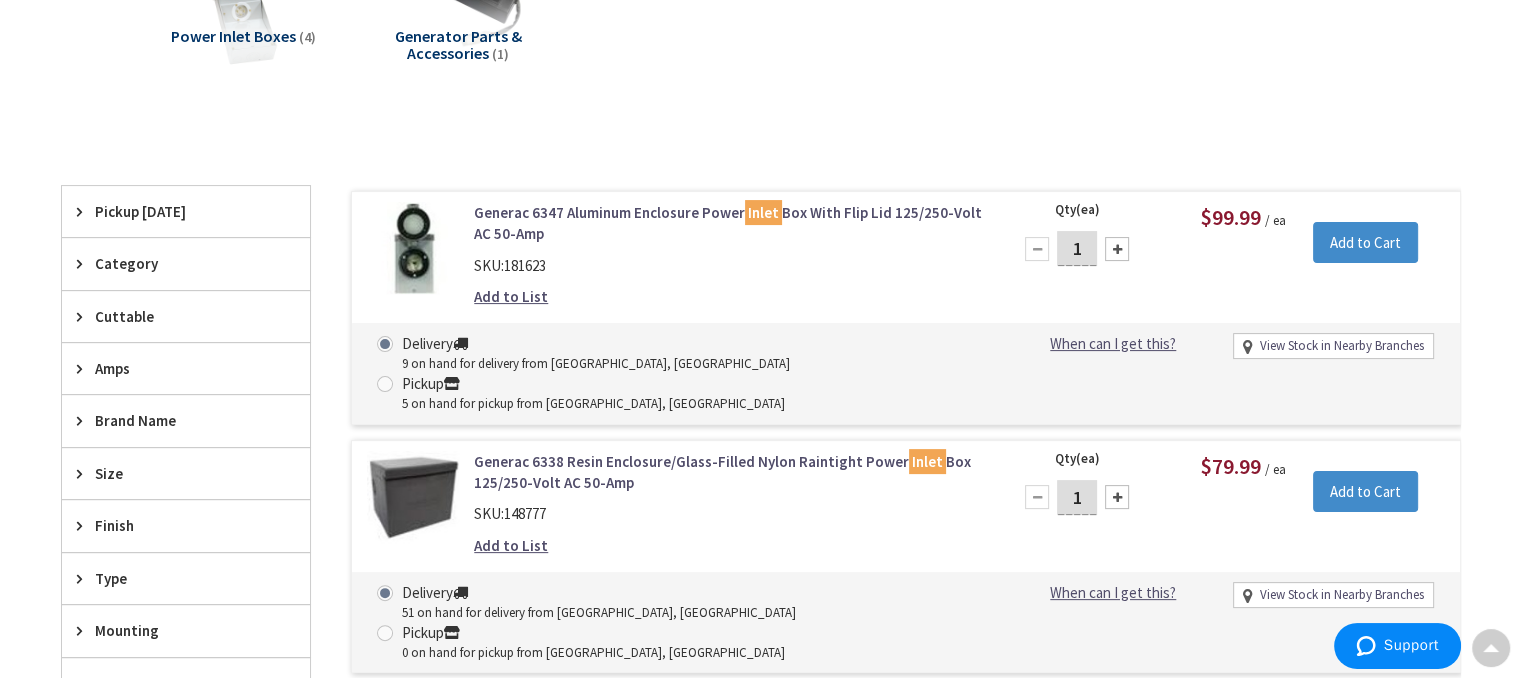 click on "Generac 6347 Aluminum Enclosure Power  Inlet  Box With Flip Lid 125/250-Volt AC 50-Amp" at bounding box center [728, 223] 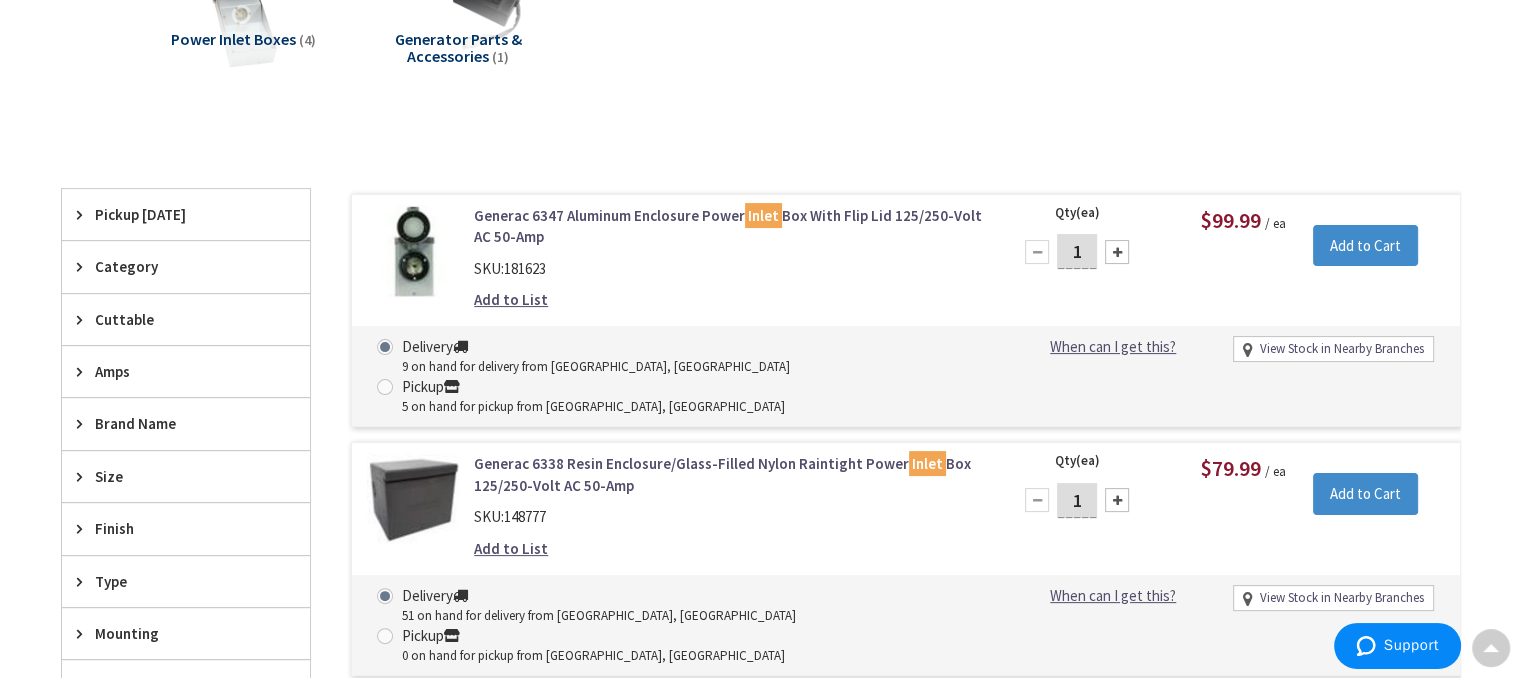 scroll, scrollTop: 402, scrollLeft: 0, axis: vertical 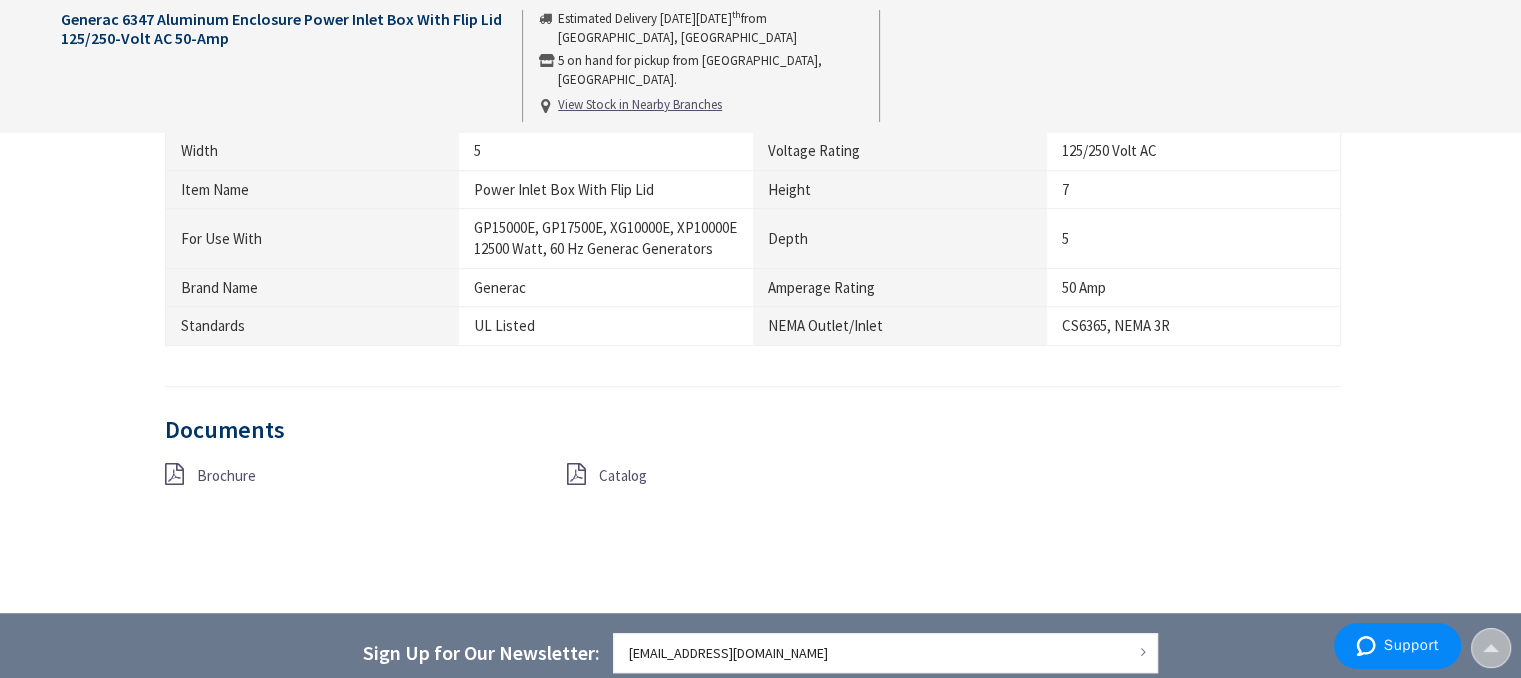 click on "Brochure" at bounding box center [226, 475] 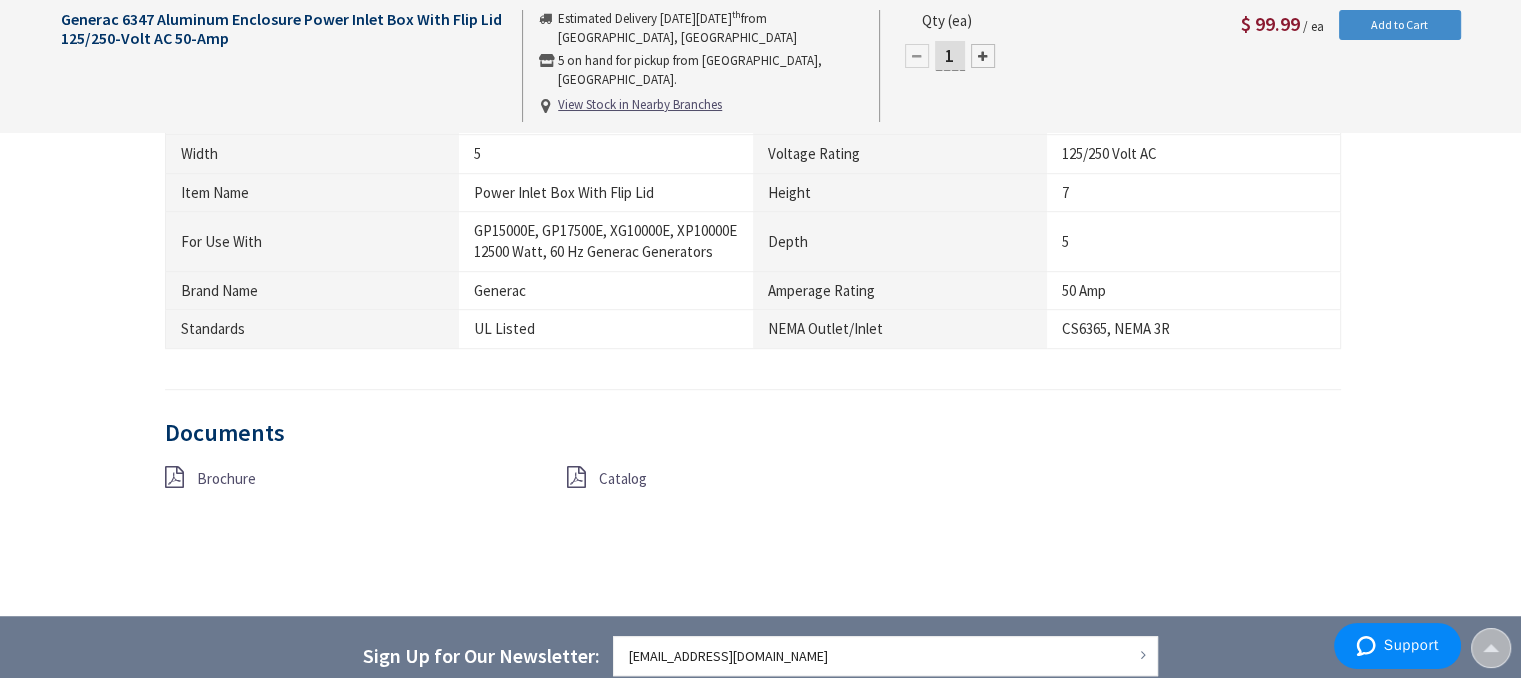 scroll, scrollTop: 1202, scrollLeft: 0, axis: vertical 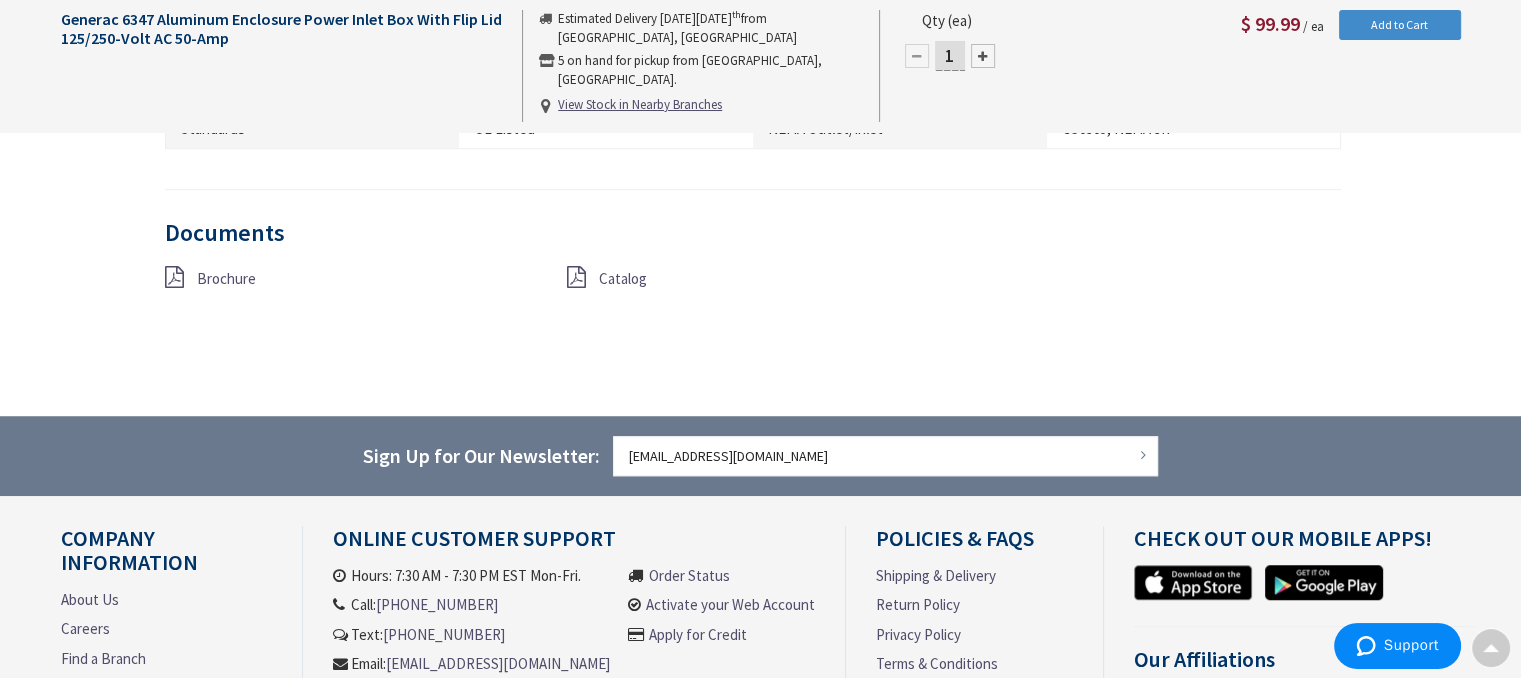 click on "Brochure" at bounding box center (226, 278) 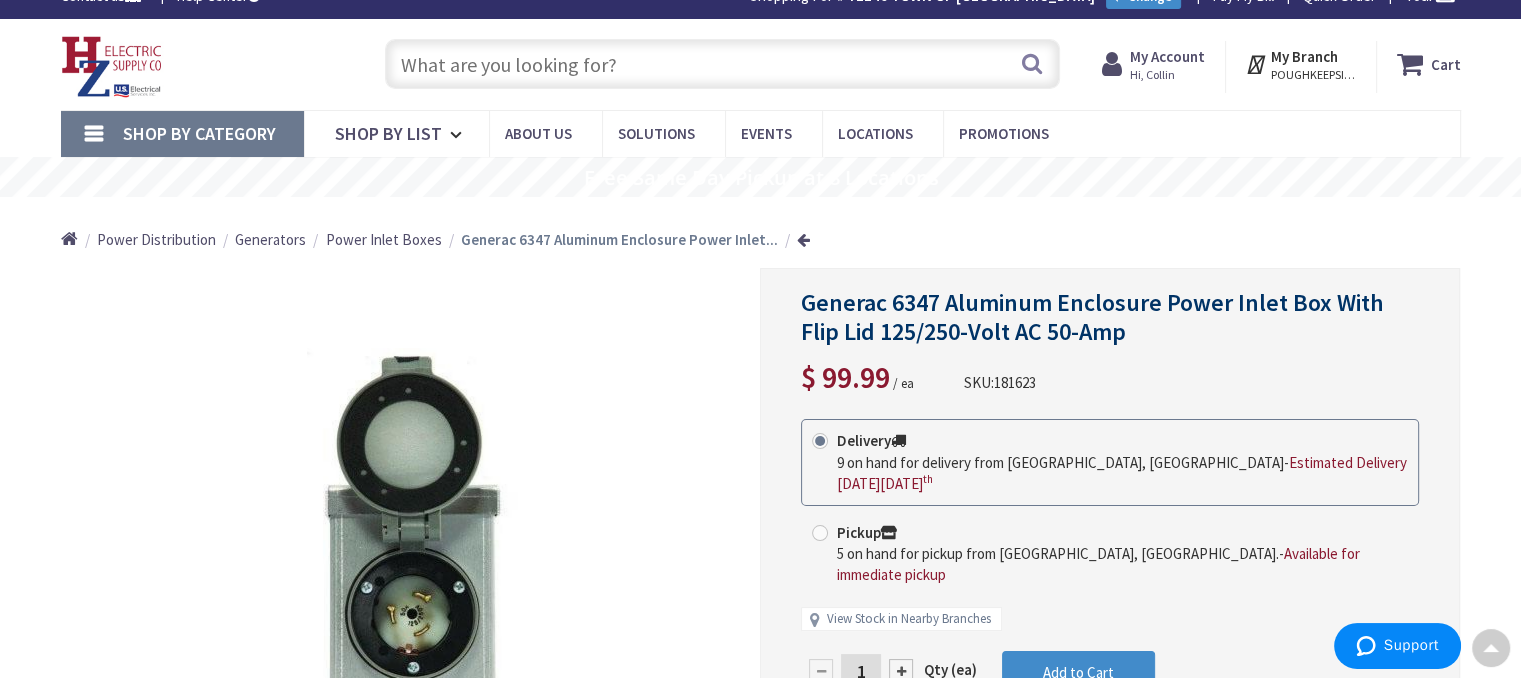 scroll, scrollTop: 0, scrollLeft: 0, axis: both 